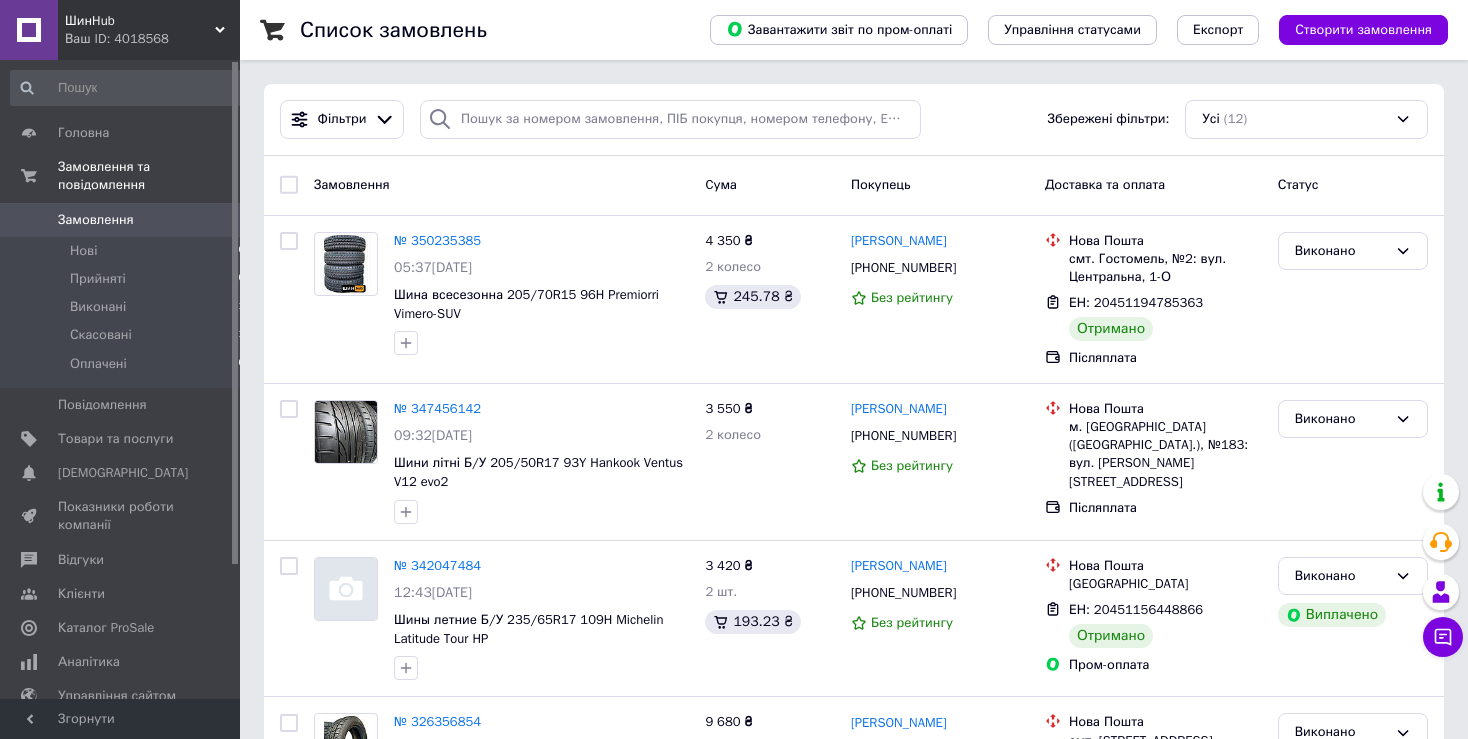scroll, scrollTop: 0, scrollLeft: 0, axis: both 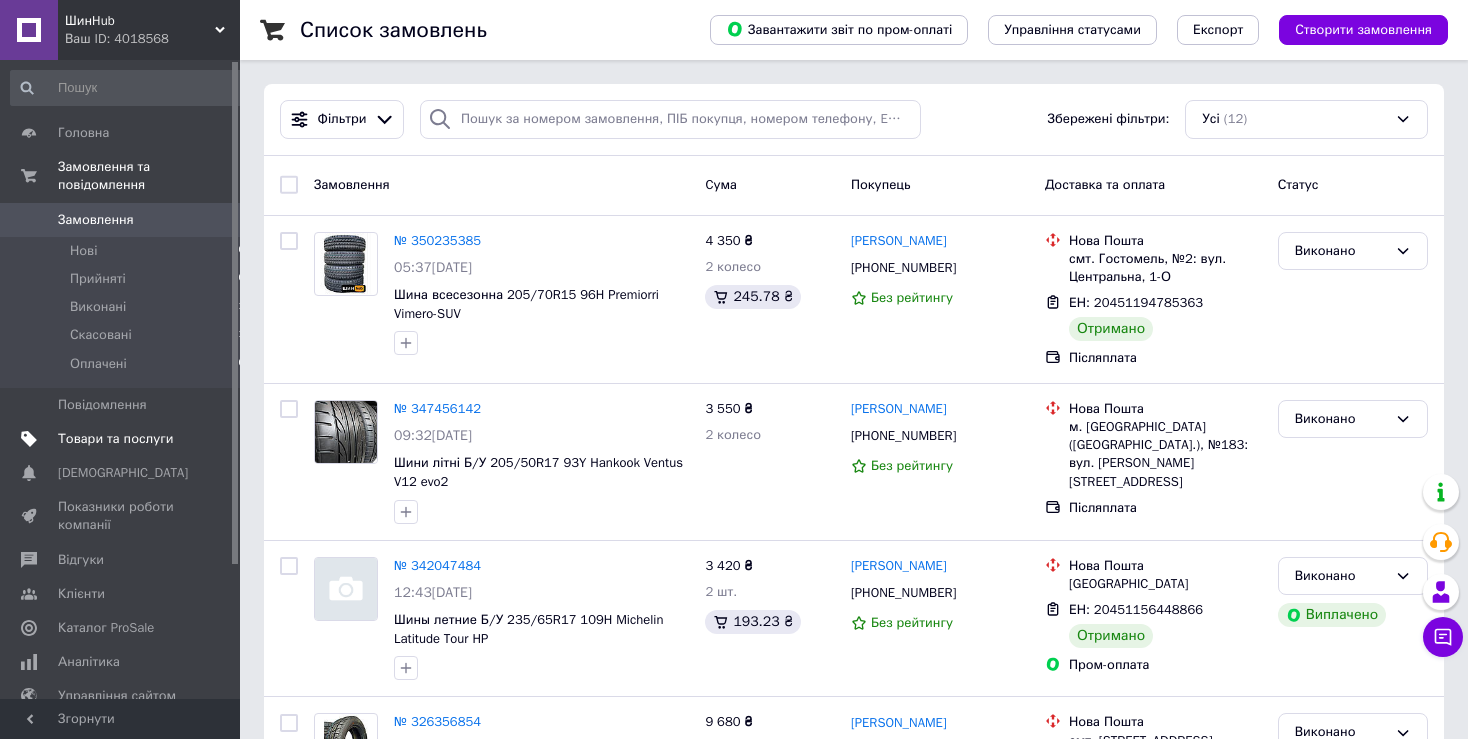 click on "Товари та послуги" at bounding box center [115, 439] 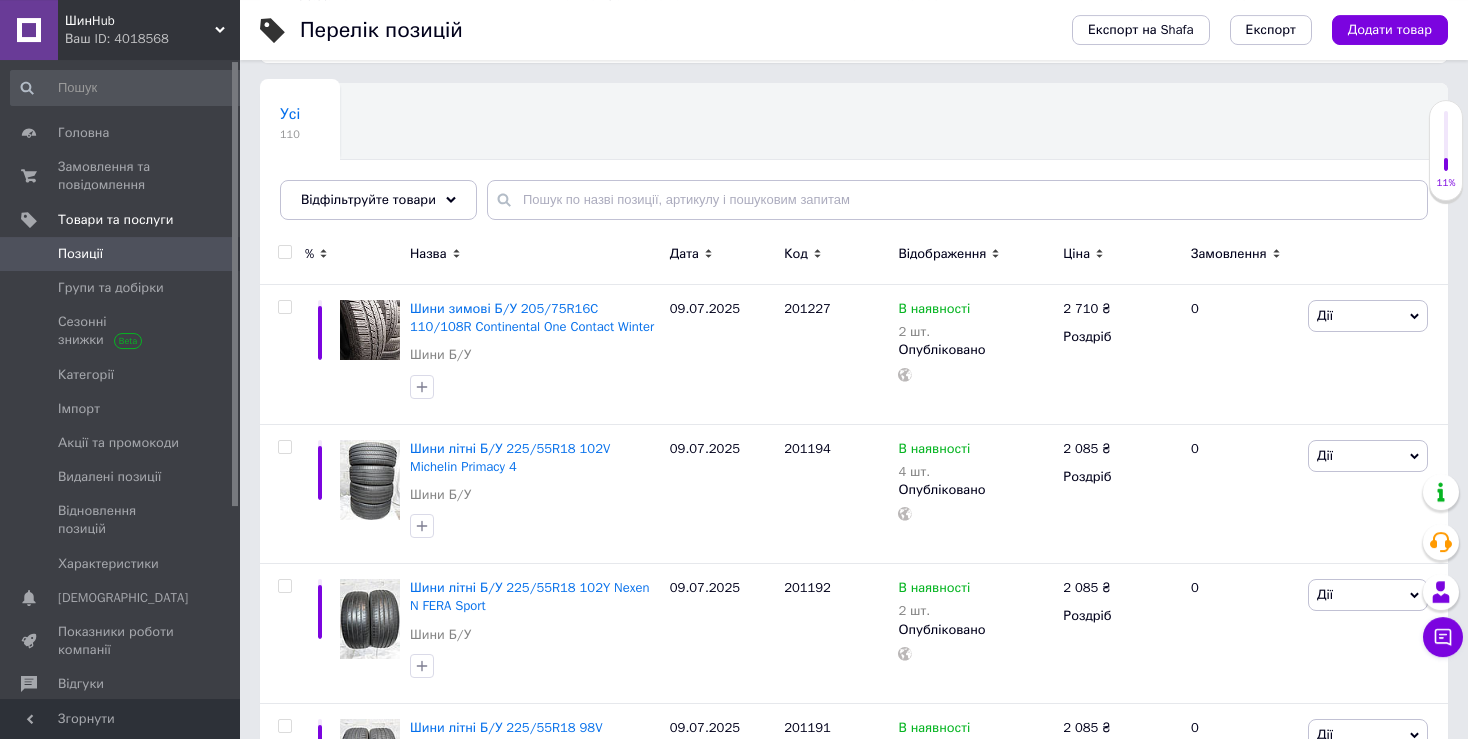 scroll, scrollTop: 211, scrollLeft: 0, axis: vertical 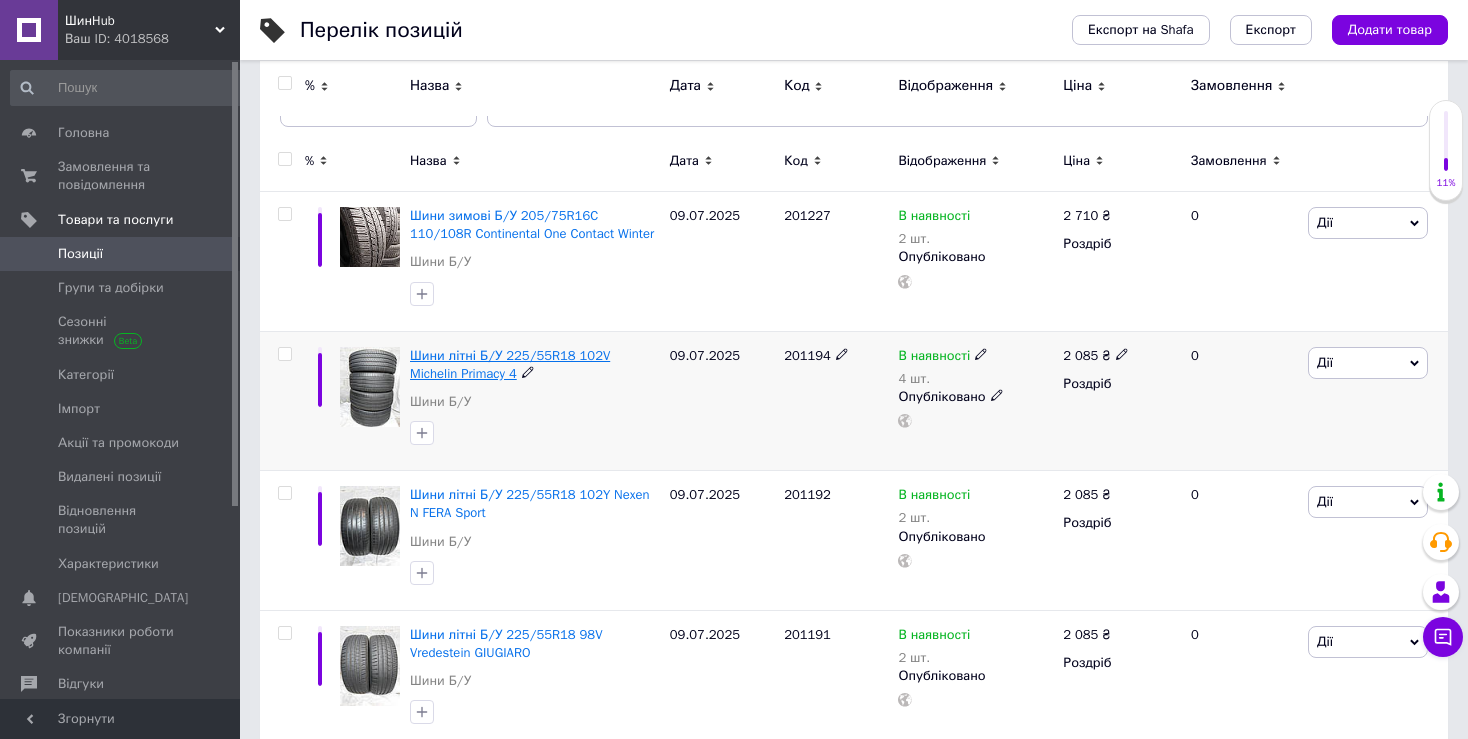 click on "Шини літні Б/У 225/55R18 102V Michelin Primacy 4" at bounding box center (510, 364) 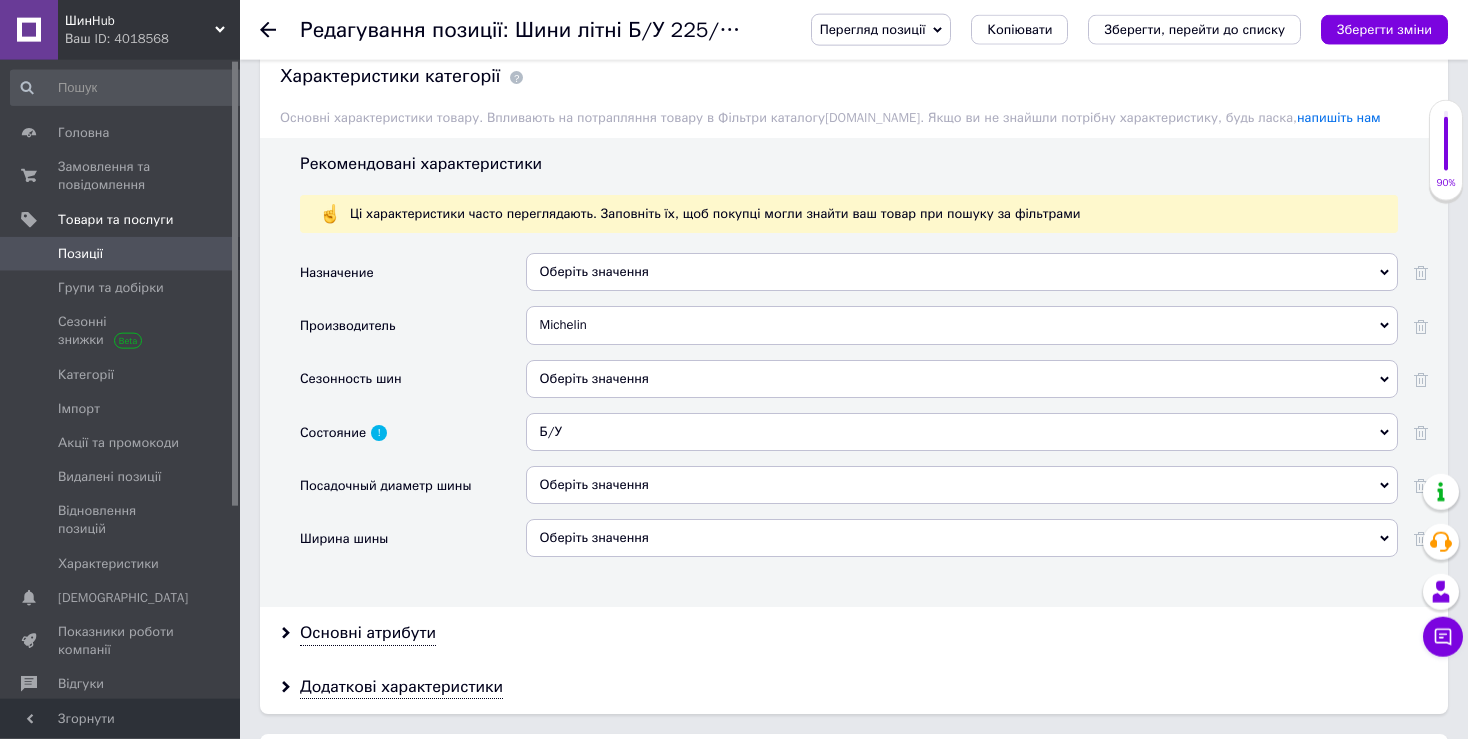scroll, scrollTop: 1689, scrollLeft: 0, axis: vertical 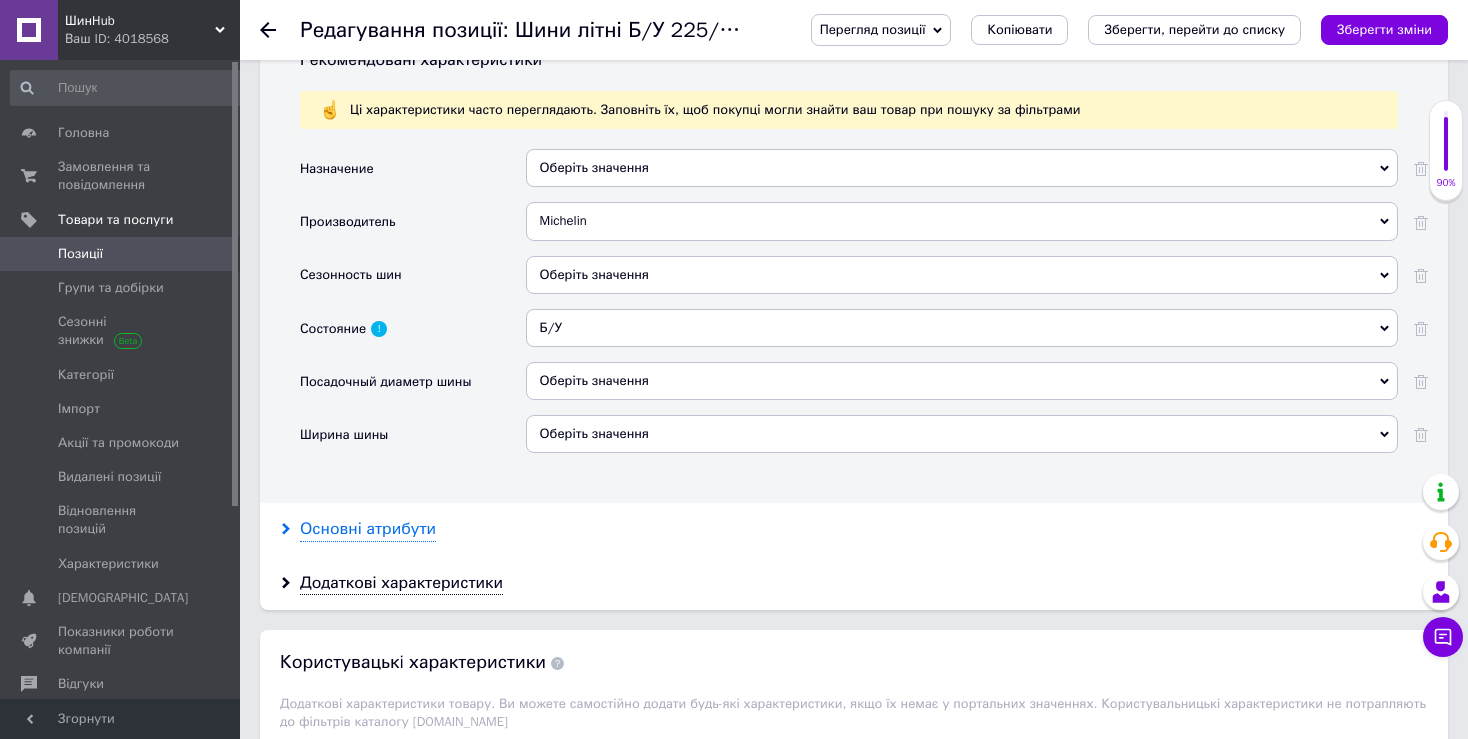 click on "Основні атрибути" at bounding box center (368, 529) 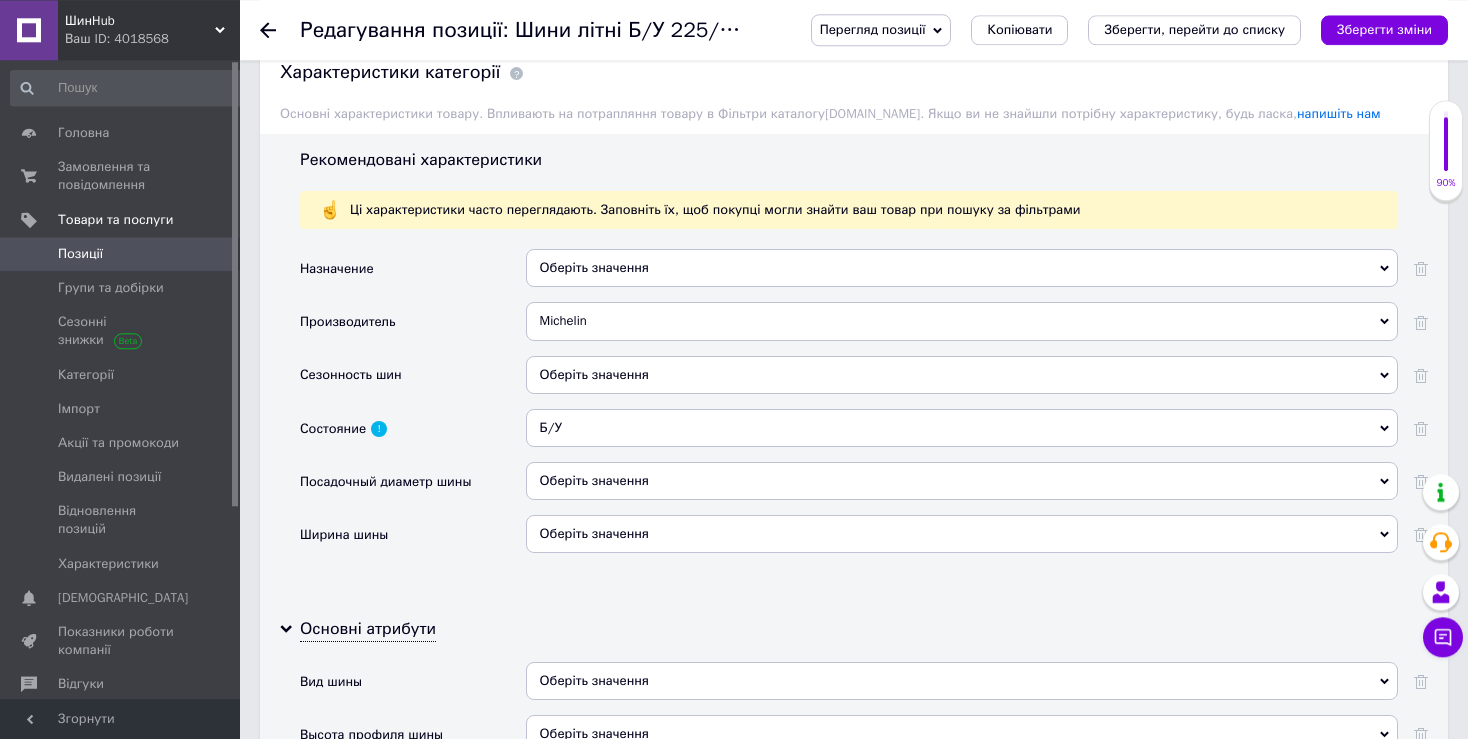 scroll, scrollTop: 1478, scrollLeft: 0, axis: vertical 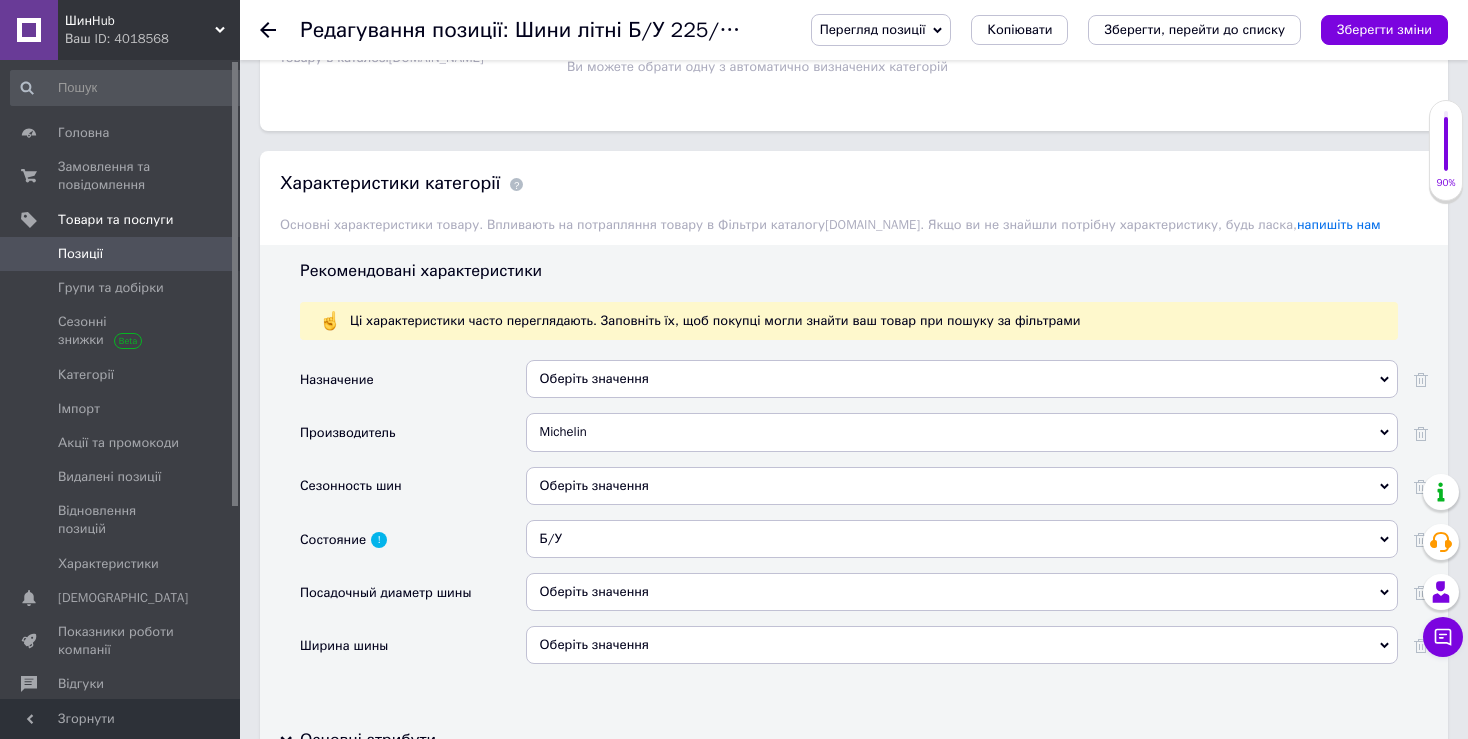 click 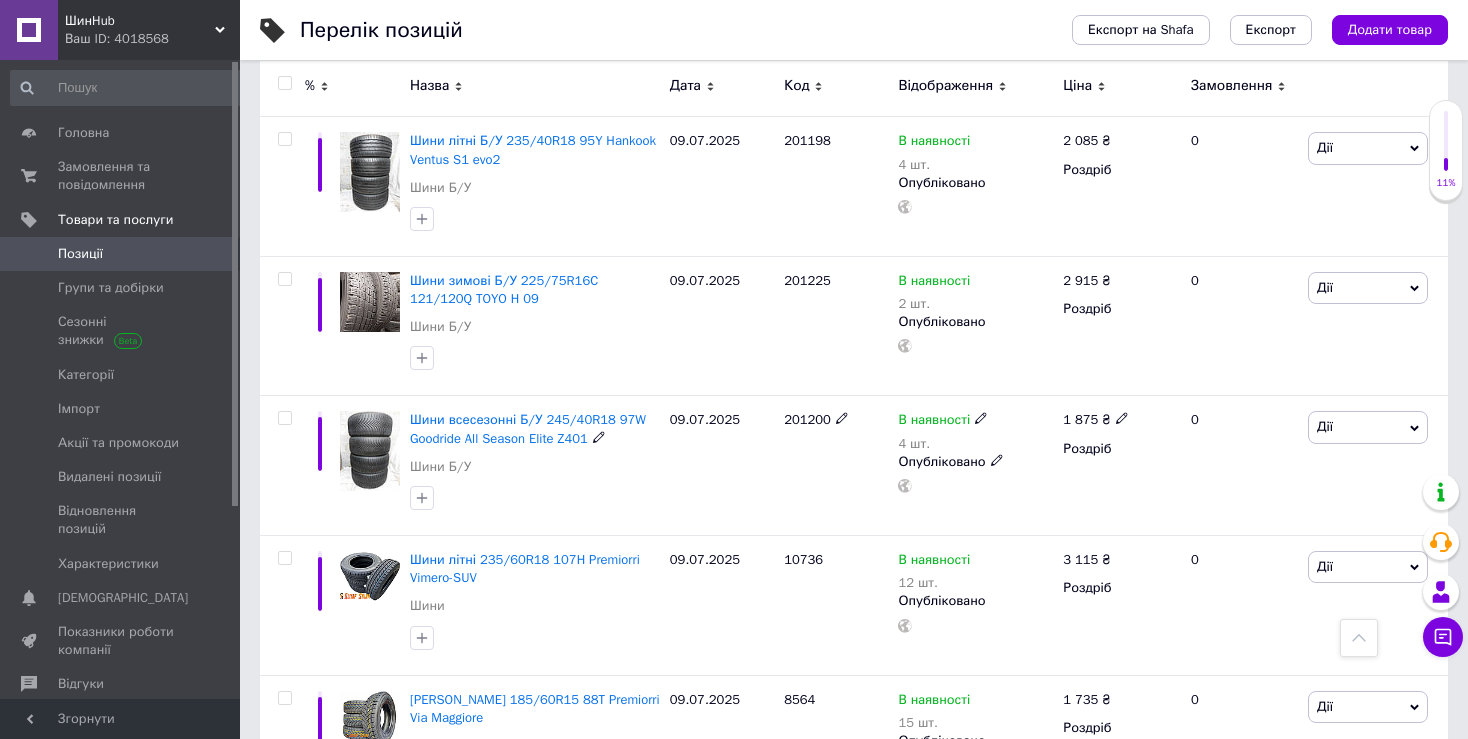 scroll, scrollTop: 1478, scrollLeft: 0, axis: vertical 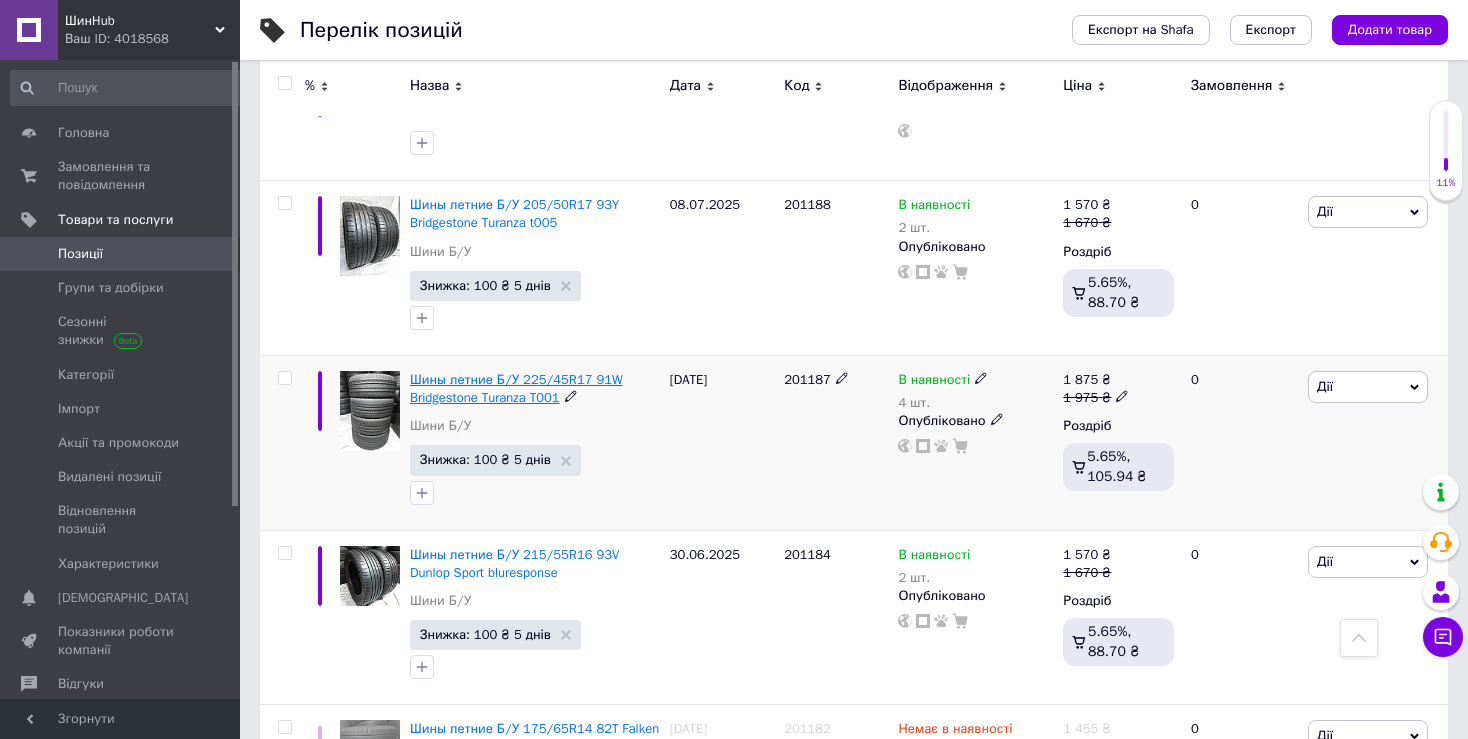 click on "Шины летние Б/У 225/45R17 91W Bridgestone Turanza T001" at bounding box center [516, 388] 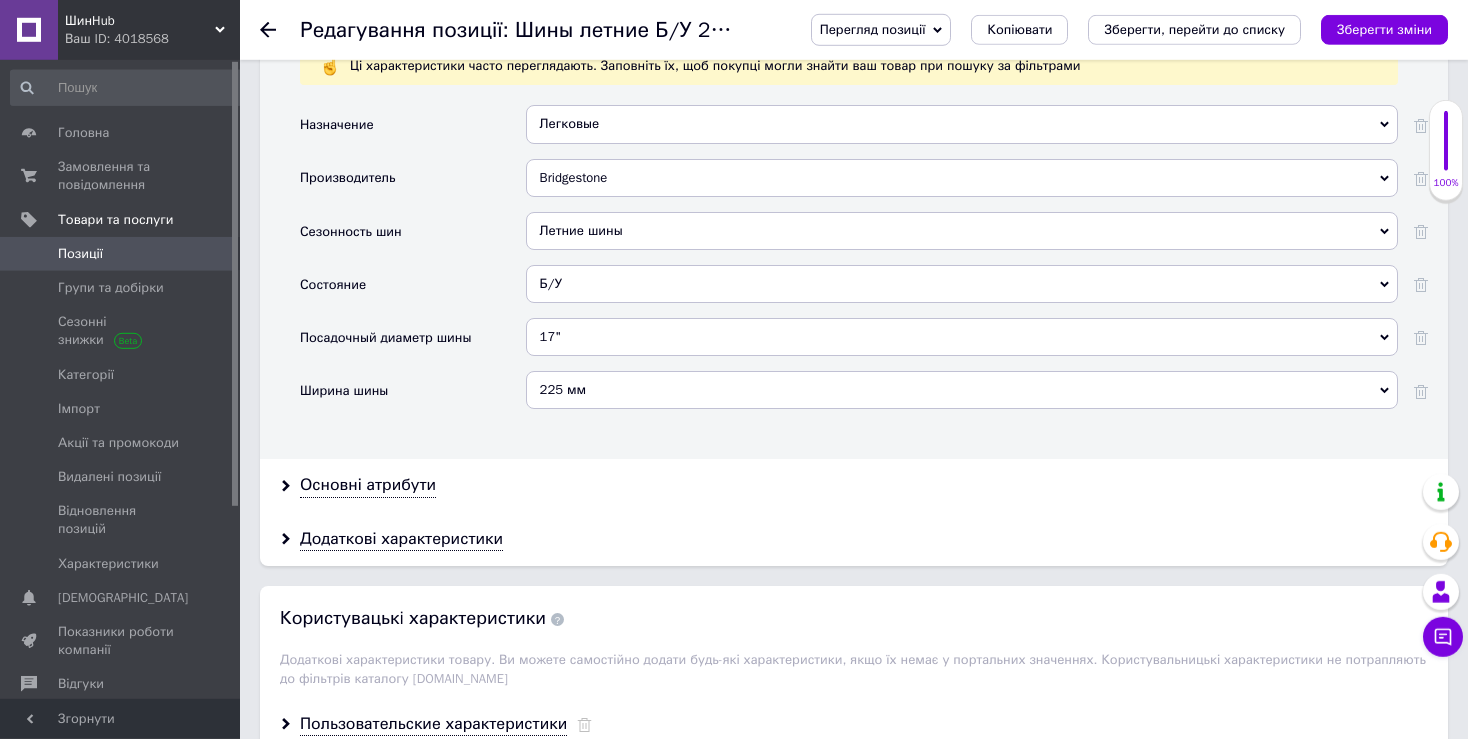 scroll, scrollTop: 1795, scrollLeft: 0, axis: vertical 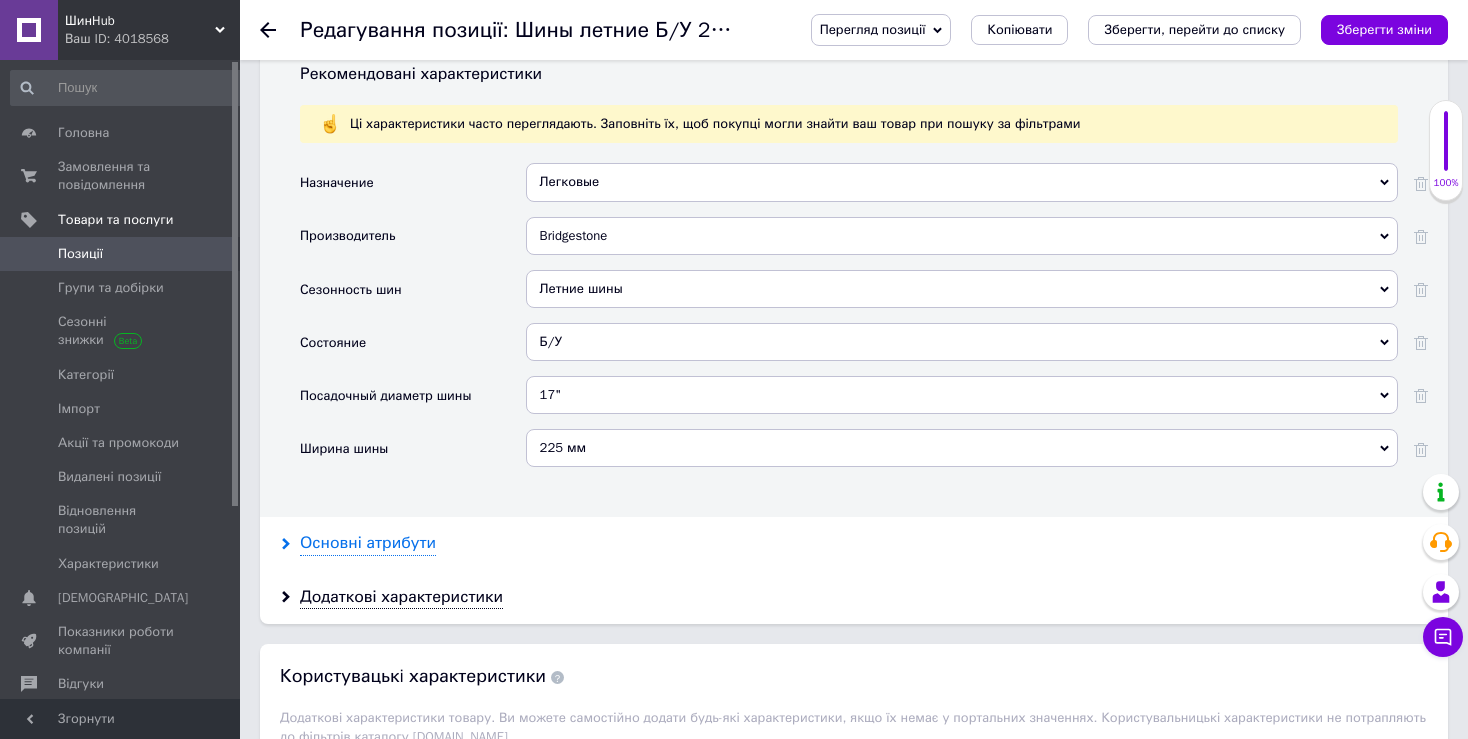 click on "Основні атрибути" at bounding box center (368, 543) 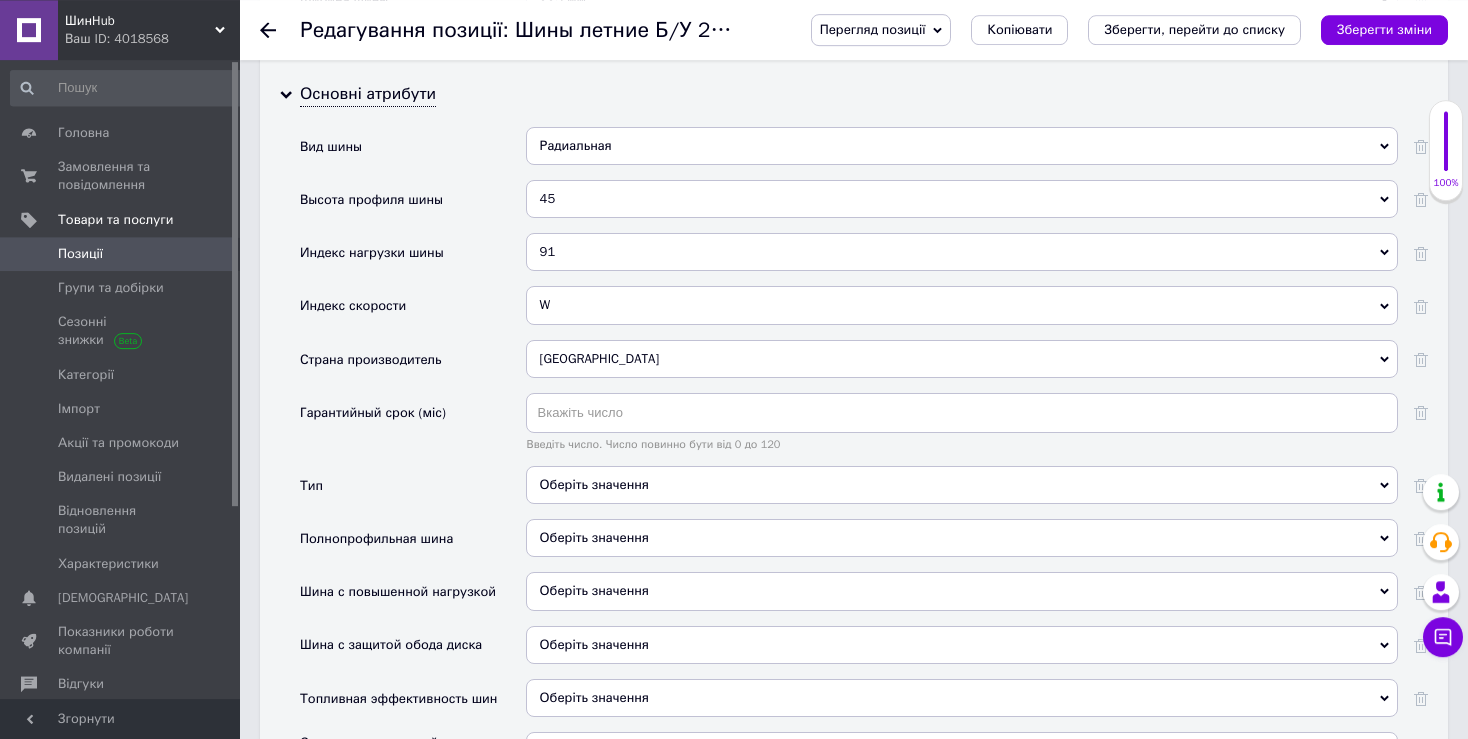 scroll, scrollTop: 2323, scrollLeft: 0, axis: vertical 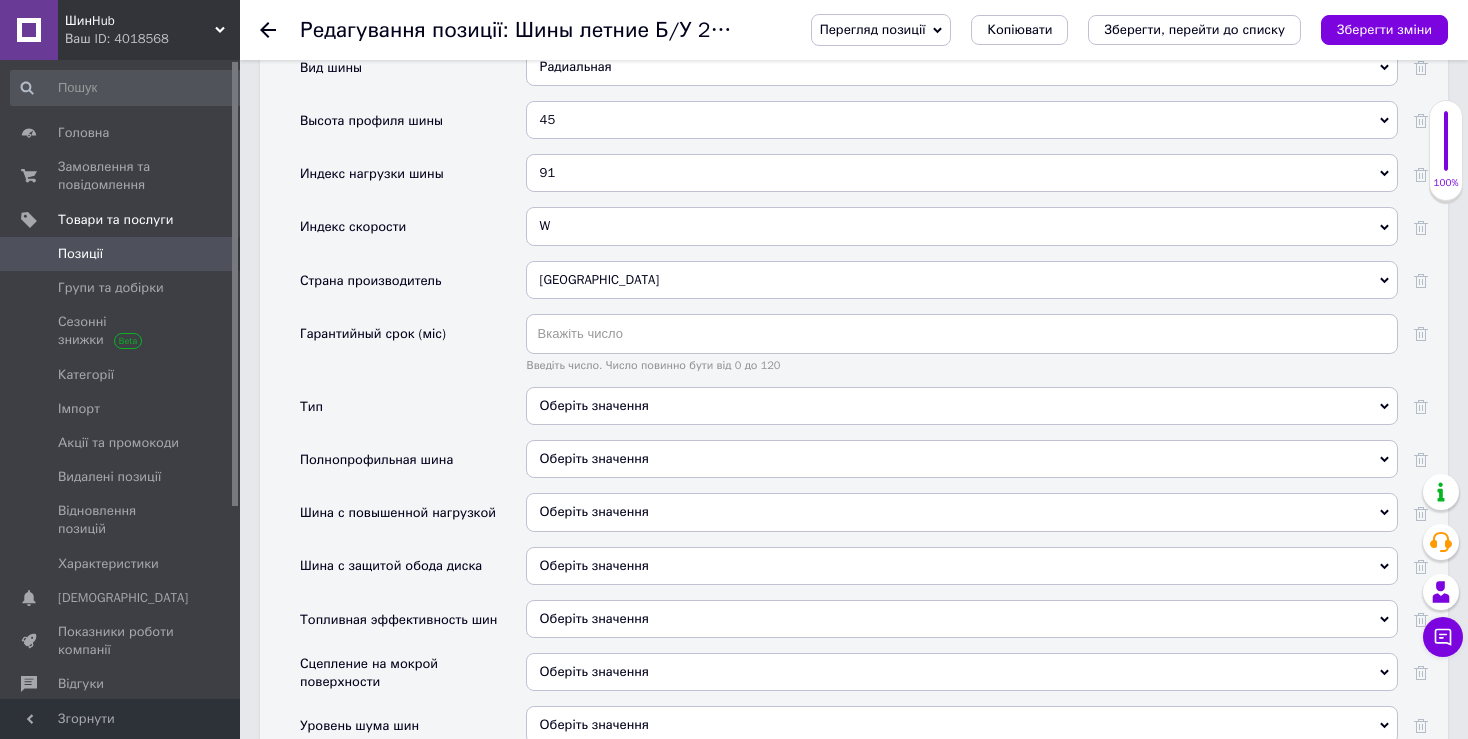 click on "Оберіть значення" at bounding box center (962, 406) 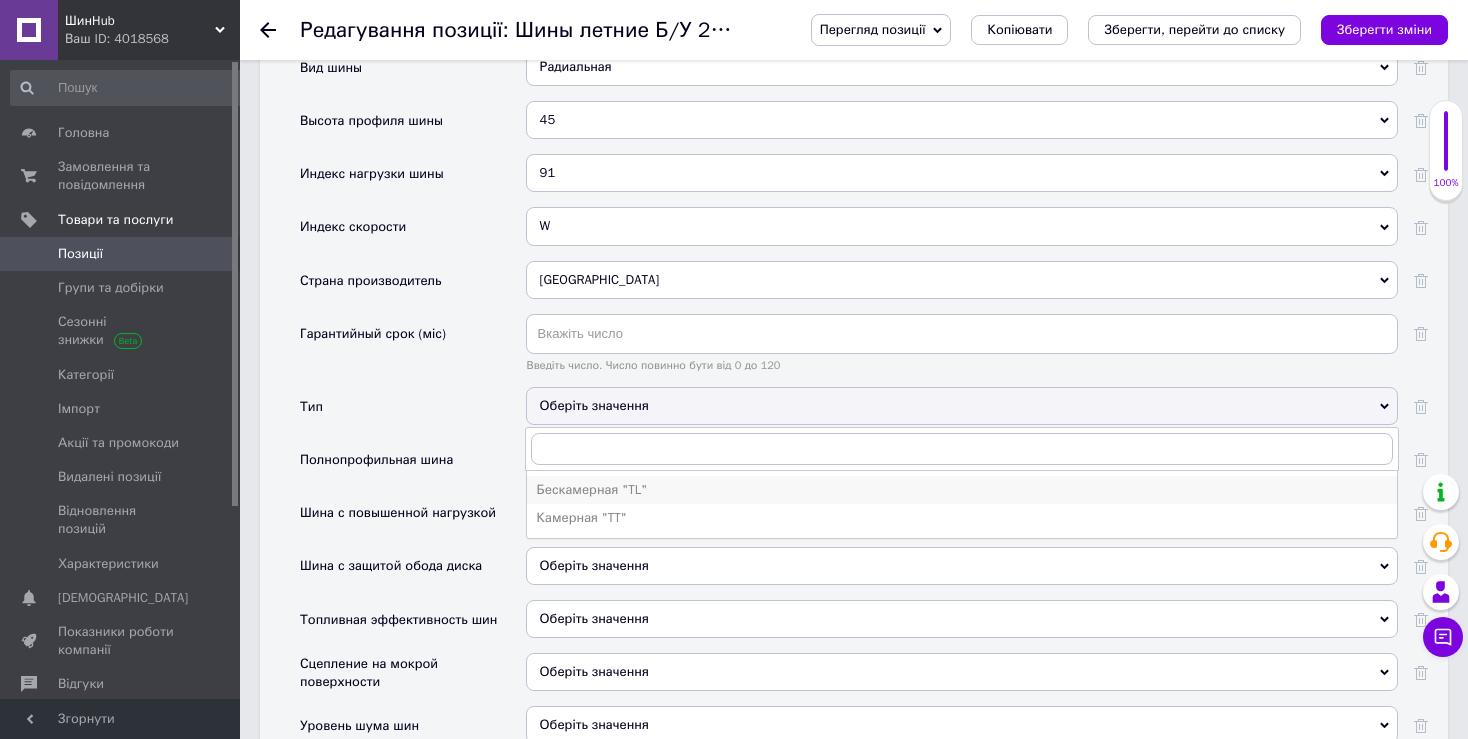 click on "Бескамерная "TL"" at bounding box center [962, 490] 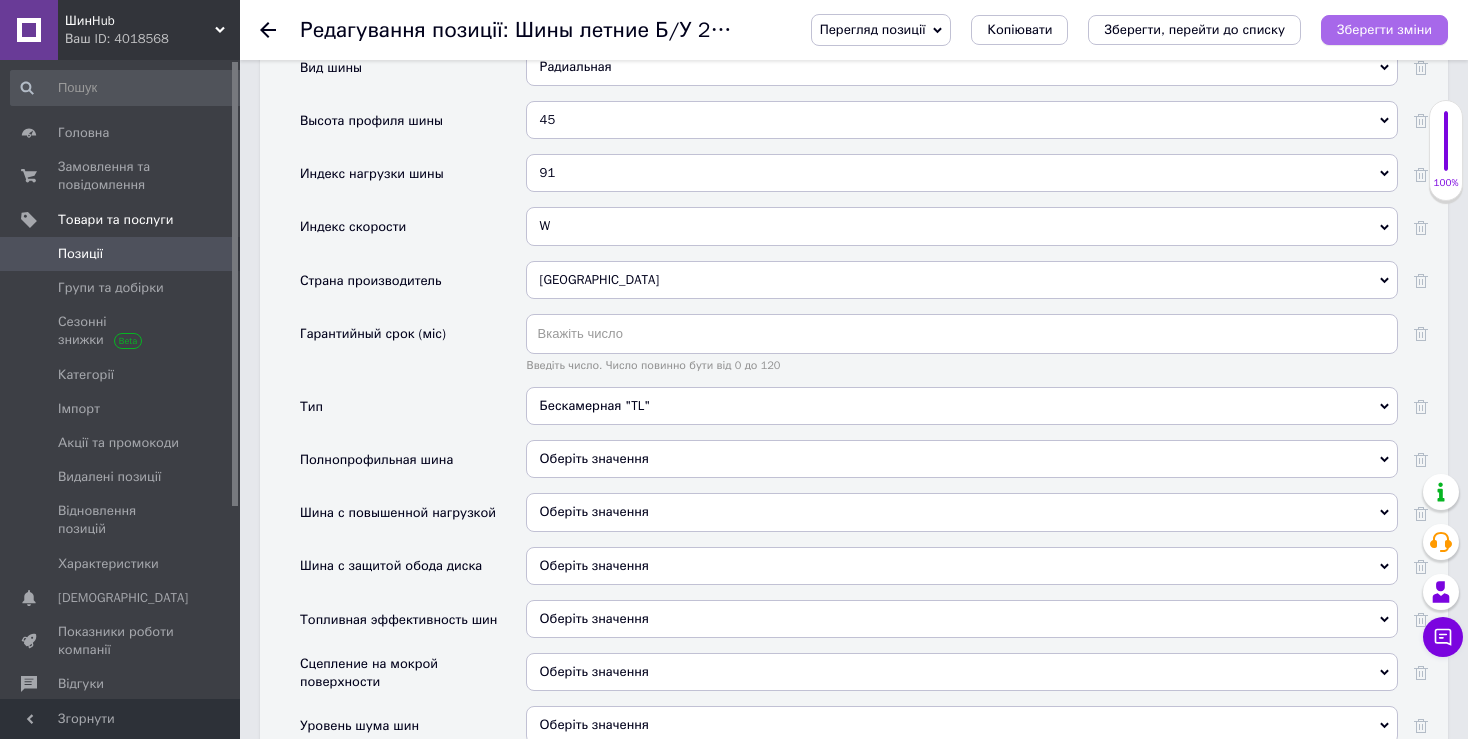 click on "Зберегти зміни" at bounding box center [1384, 29] 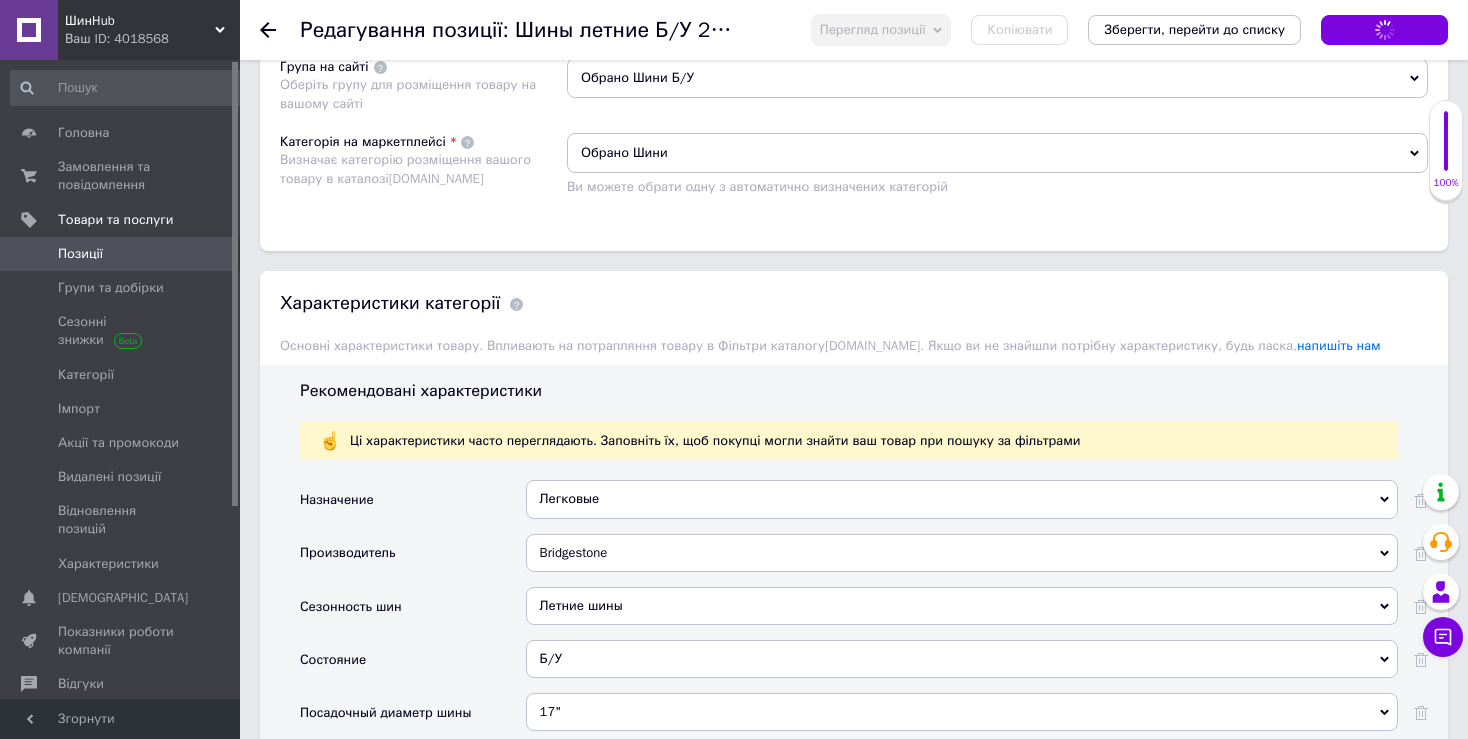 scroll, scrollTop: 950, scrollLeft: 0, axis: vertical 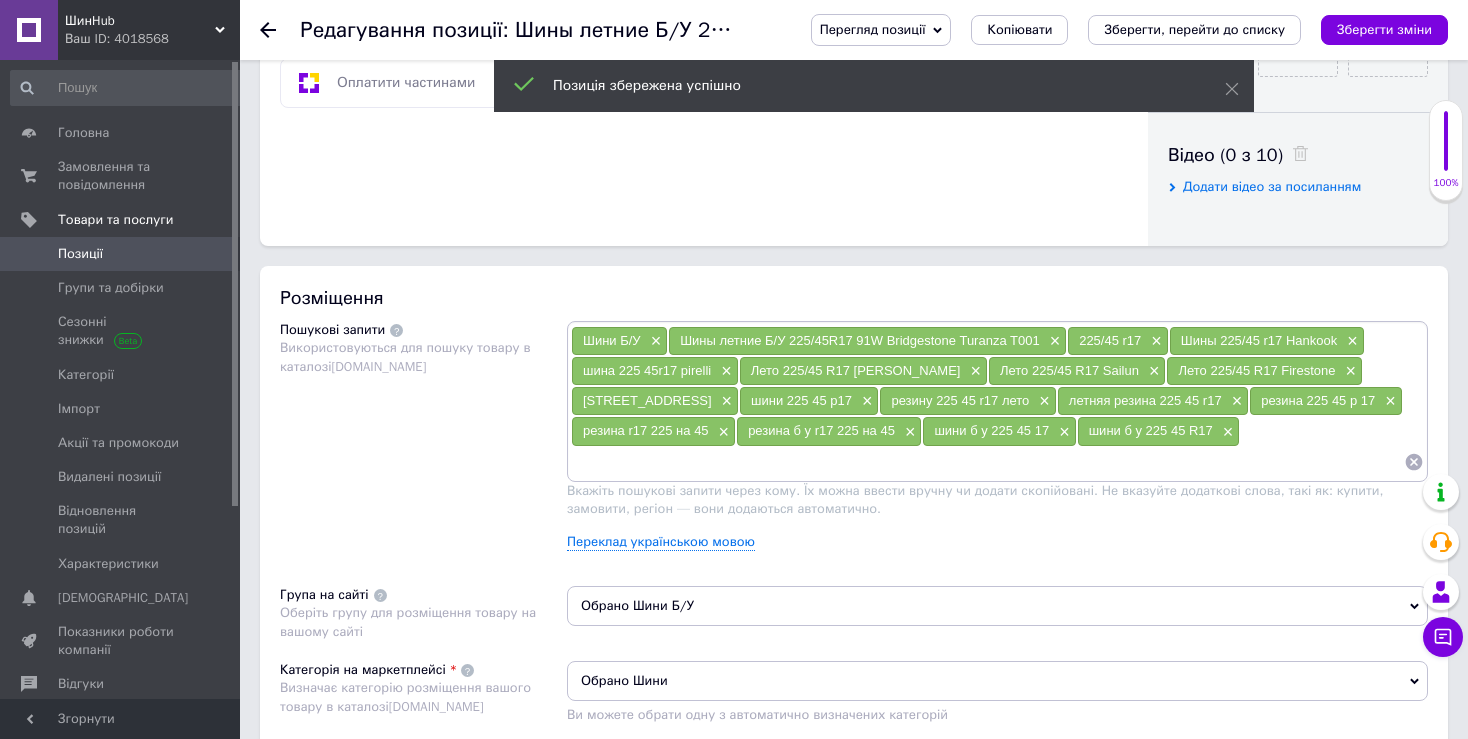 click 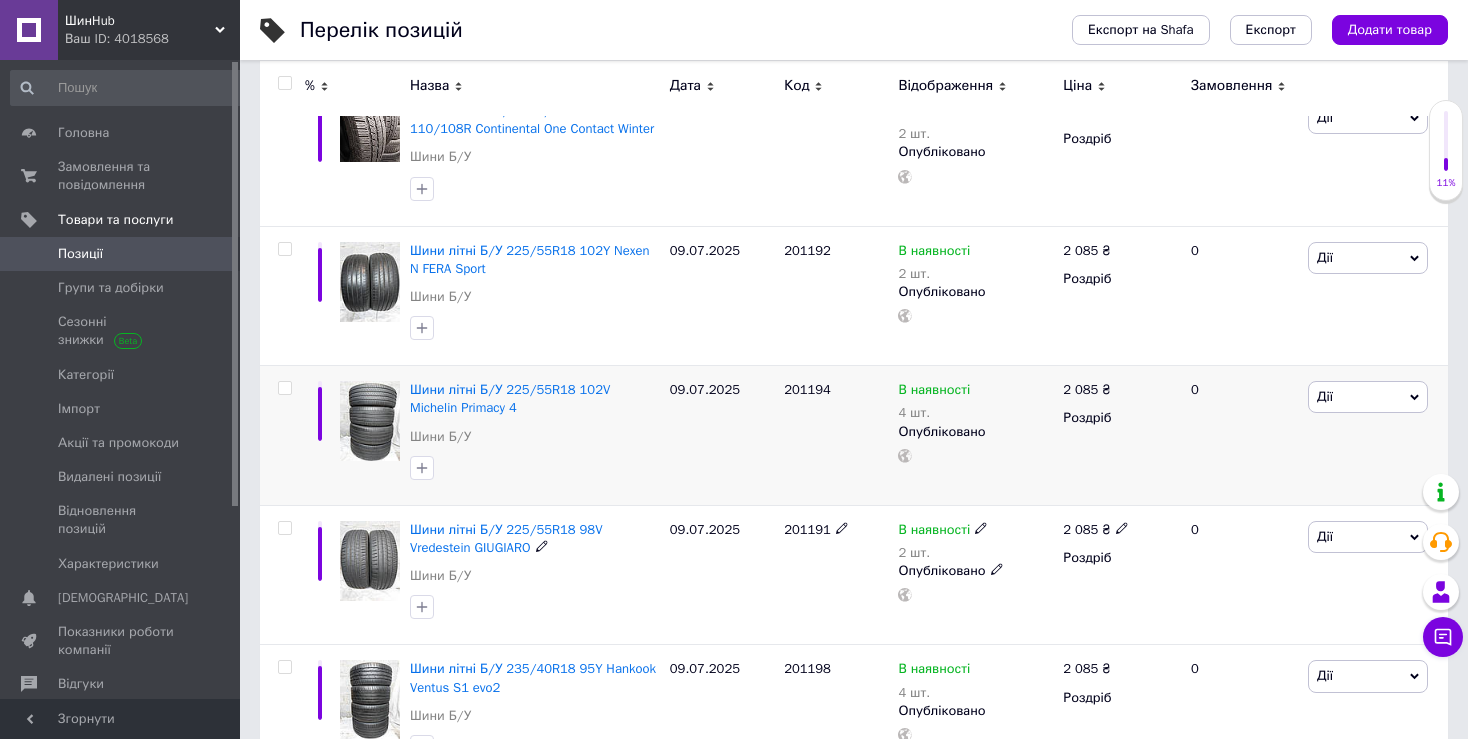 scroll, scrollTop: 0, scrollLeft: 0, axis: both 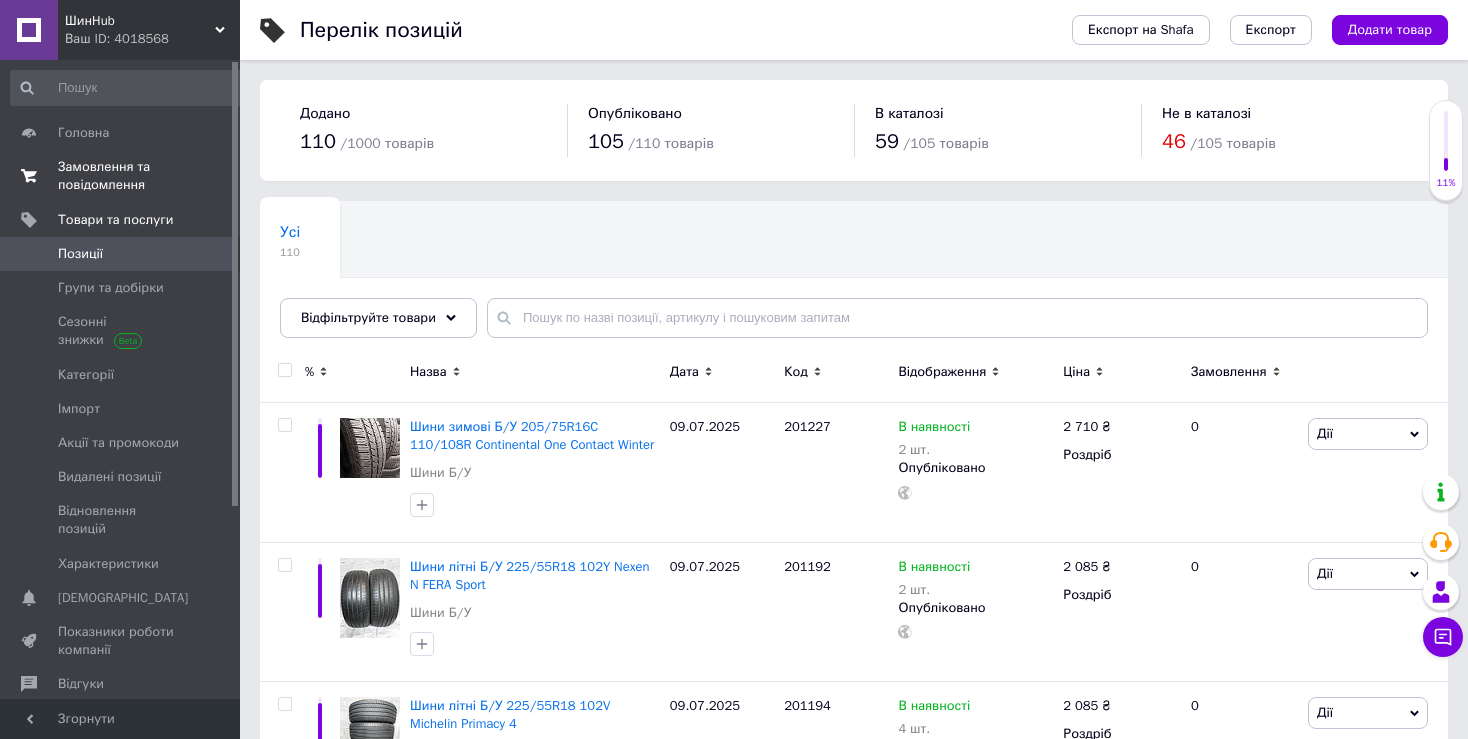 click on "Замовлення та повідомлення" at bounding box center [121, 176] 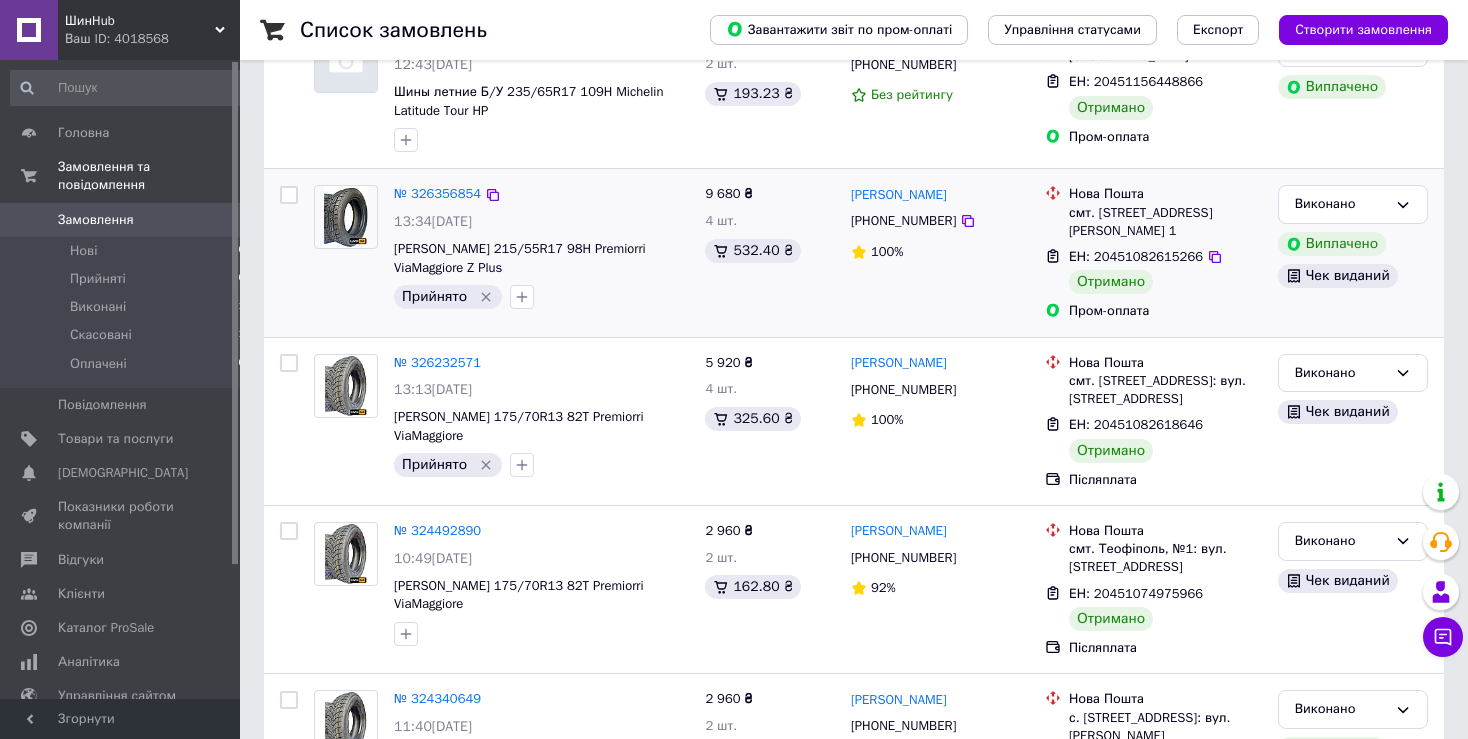 scroll, scrollTop: 0, scrollLeft: 0, axis: both 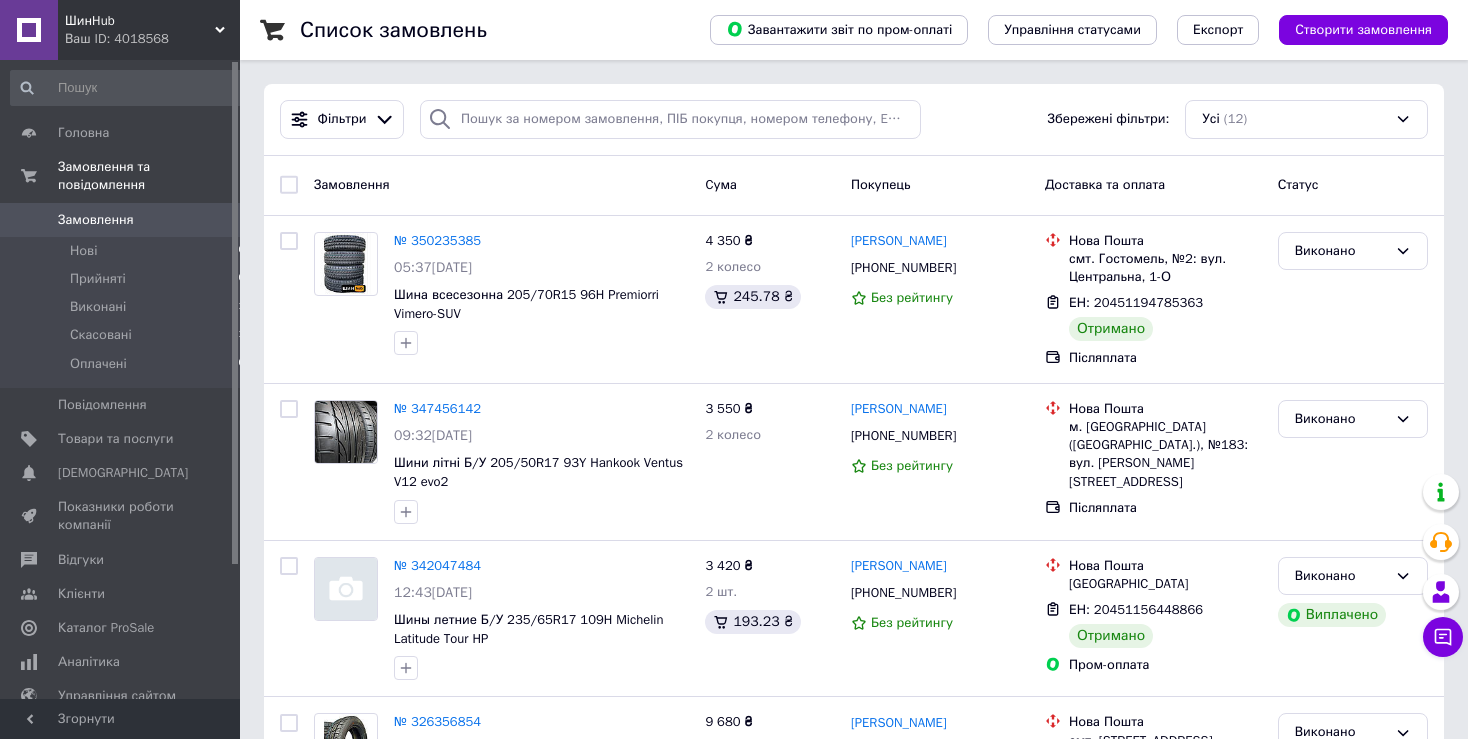 click on "Замовлення" at bounding box center (96, 220) 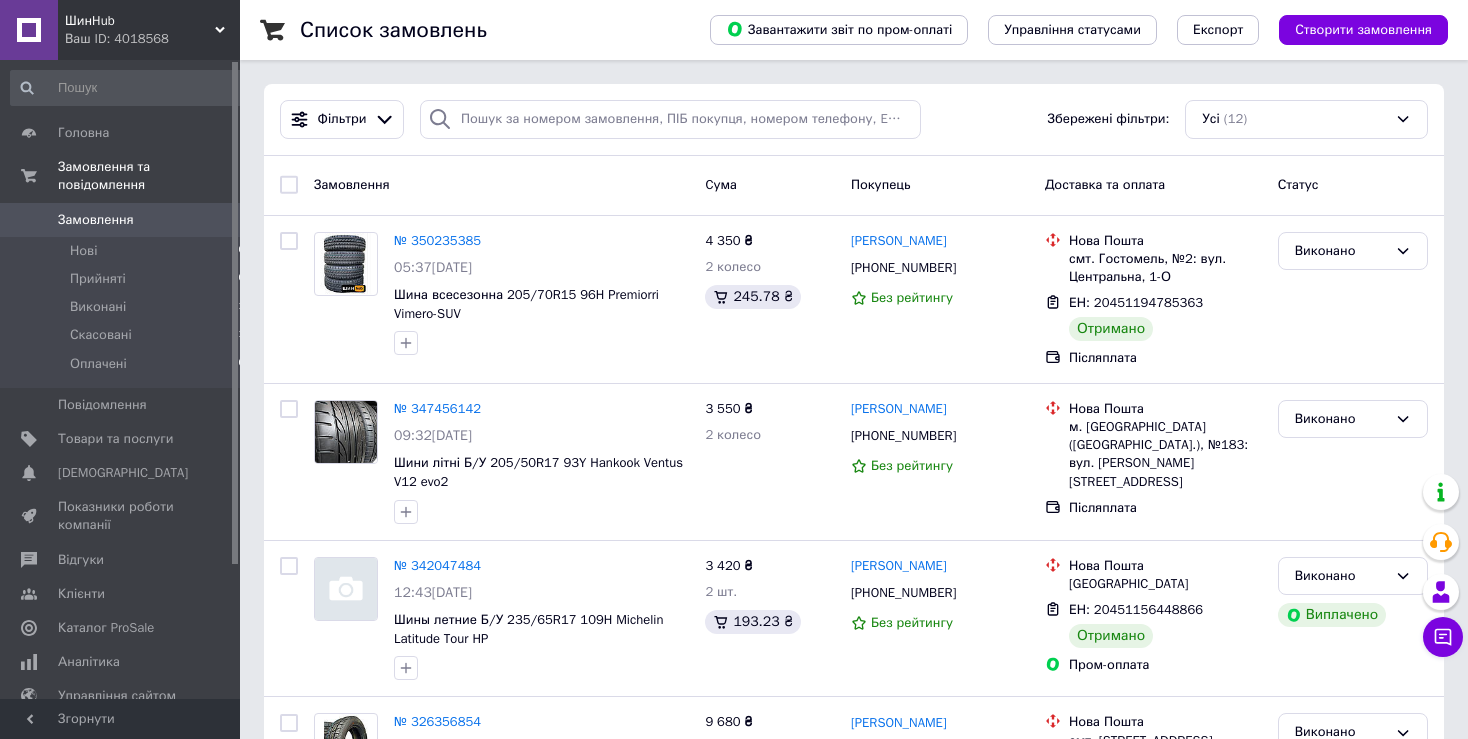click on "Замовлення" at bounding box center (96, 220) 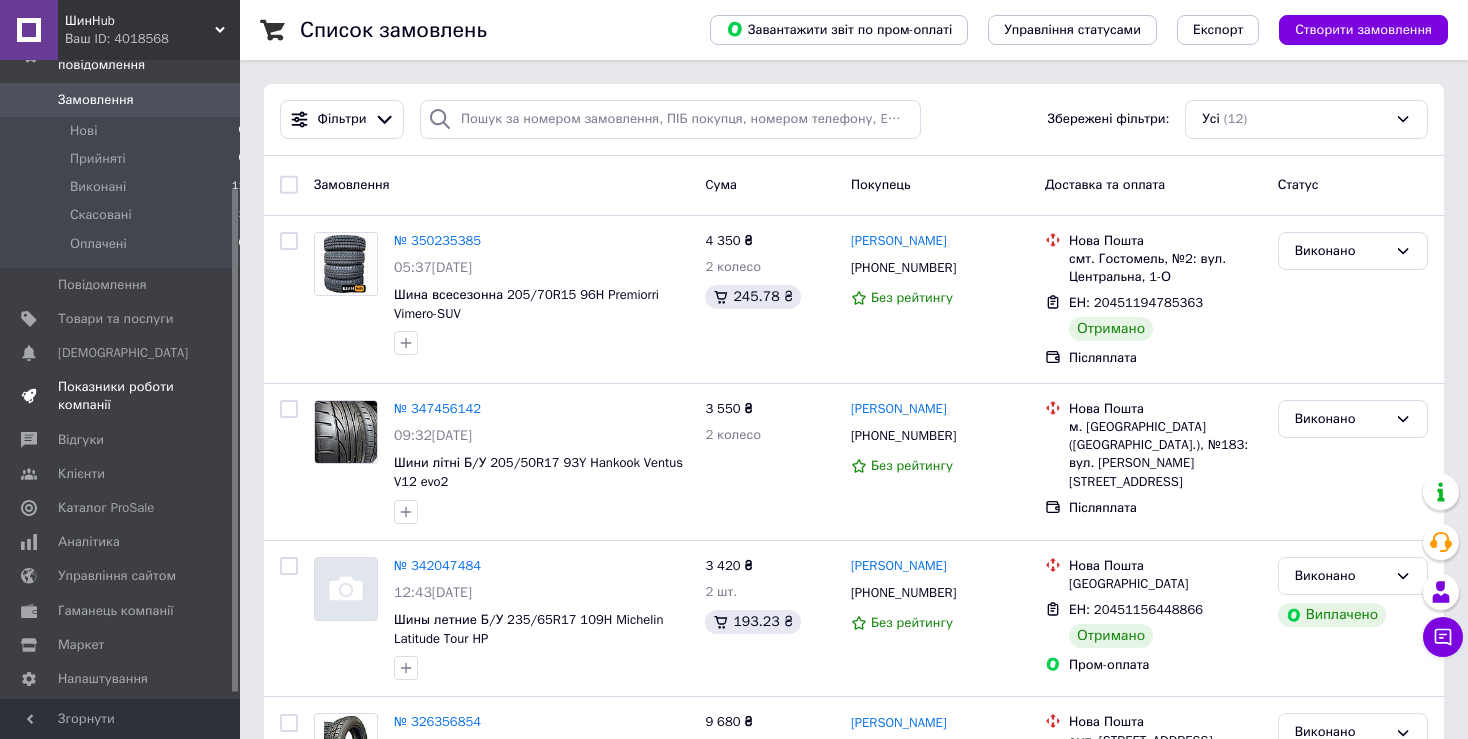 scroll, scrollTop: 170, scrollLeft: 0, axis: vertical 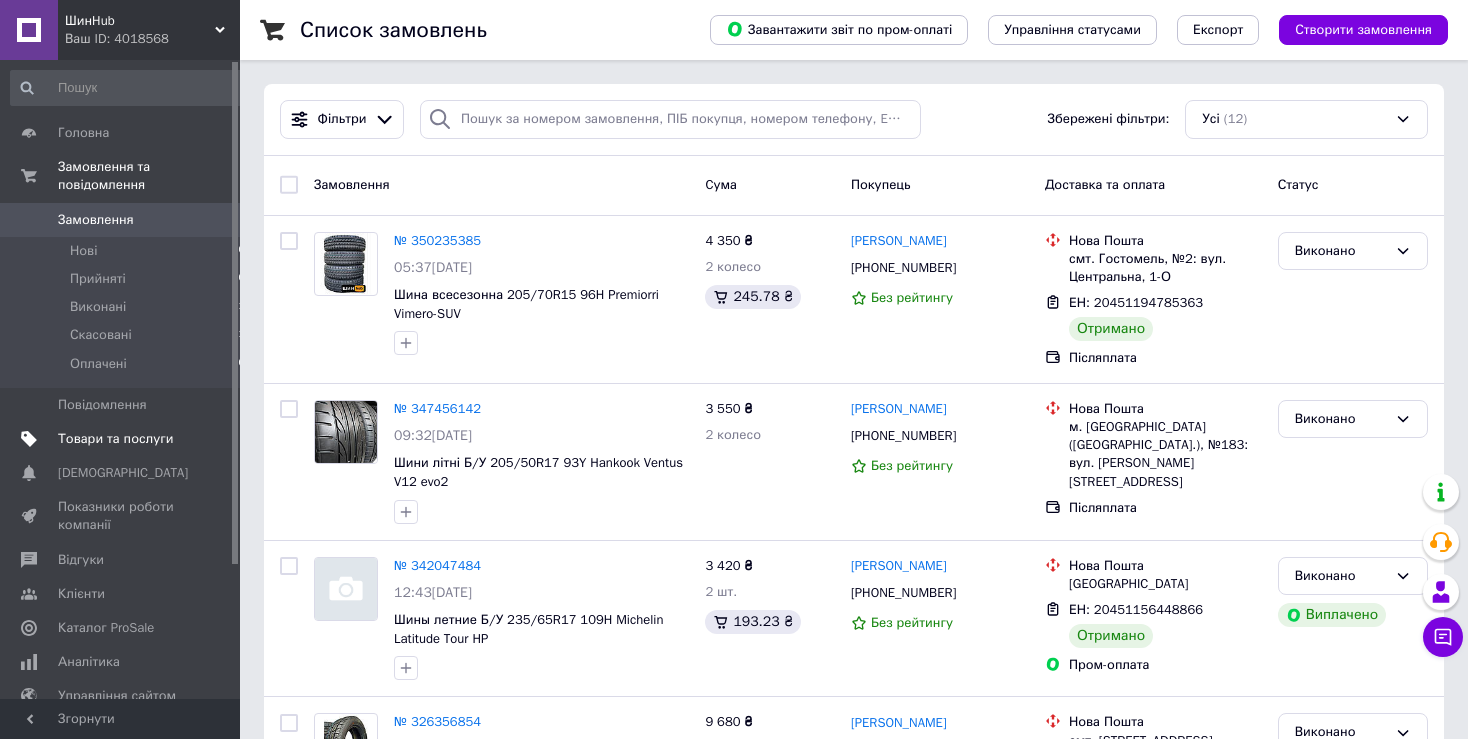 click on "Товари та послуги" at bounding box center (115, 439) 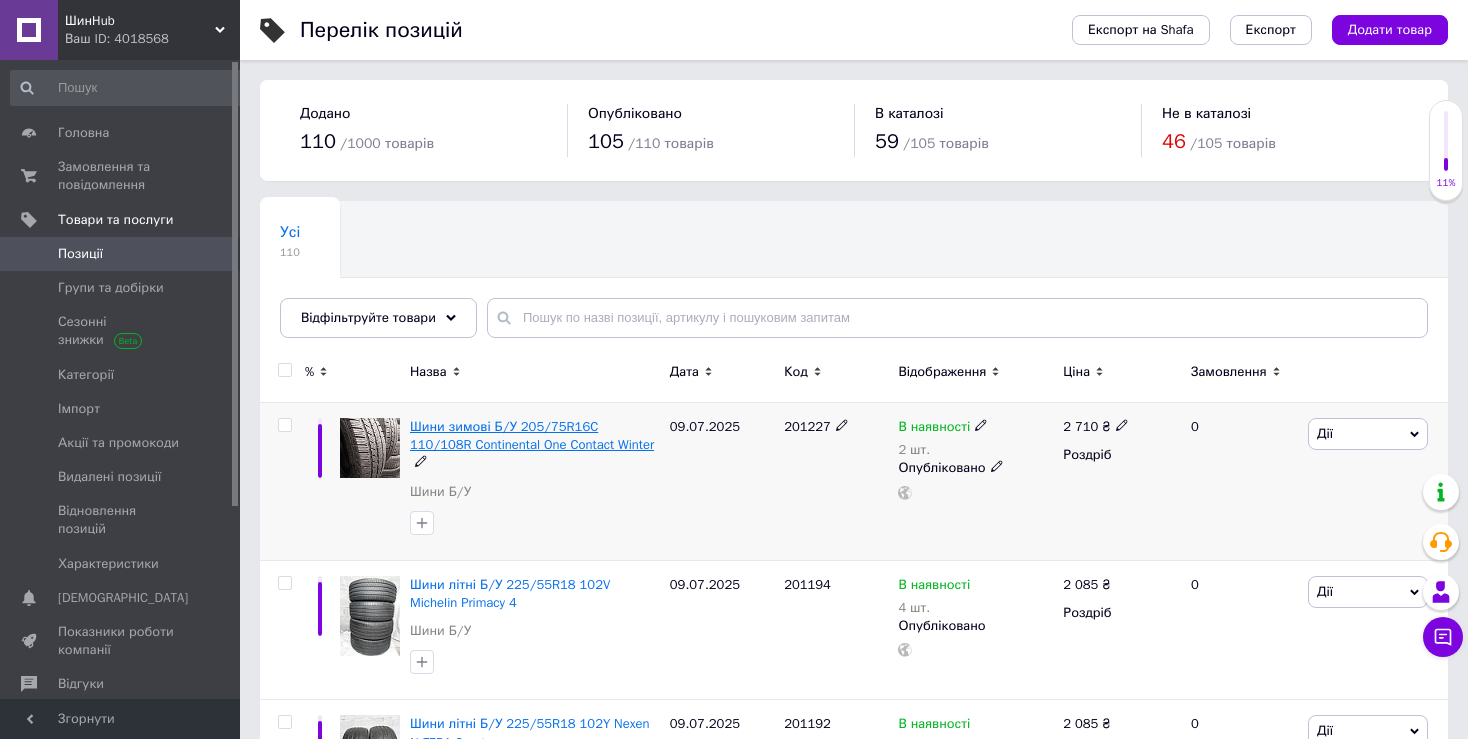 click on "Шини зимові Б/У 205/75R16C 110/108R Continental One Contact Winter" at bounding box center (532, 435) 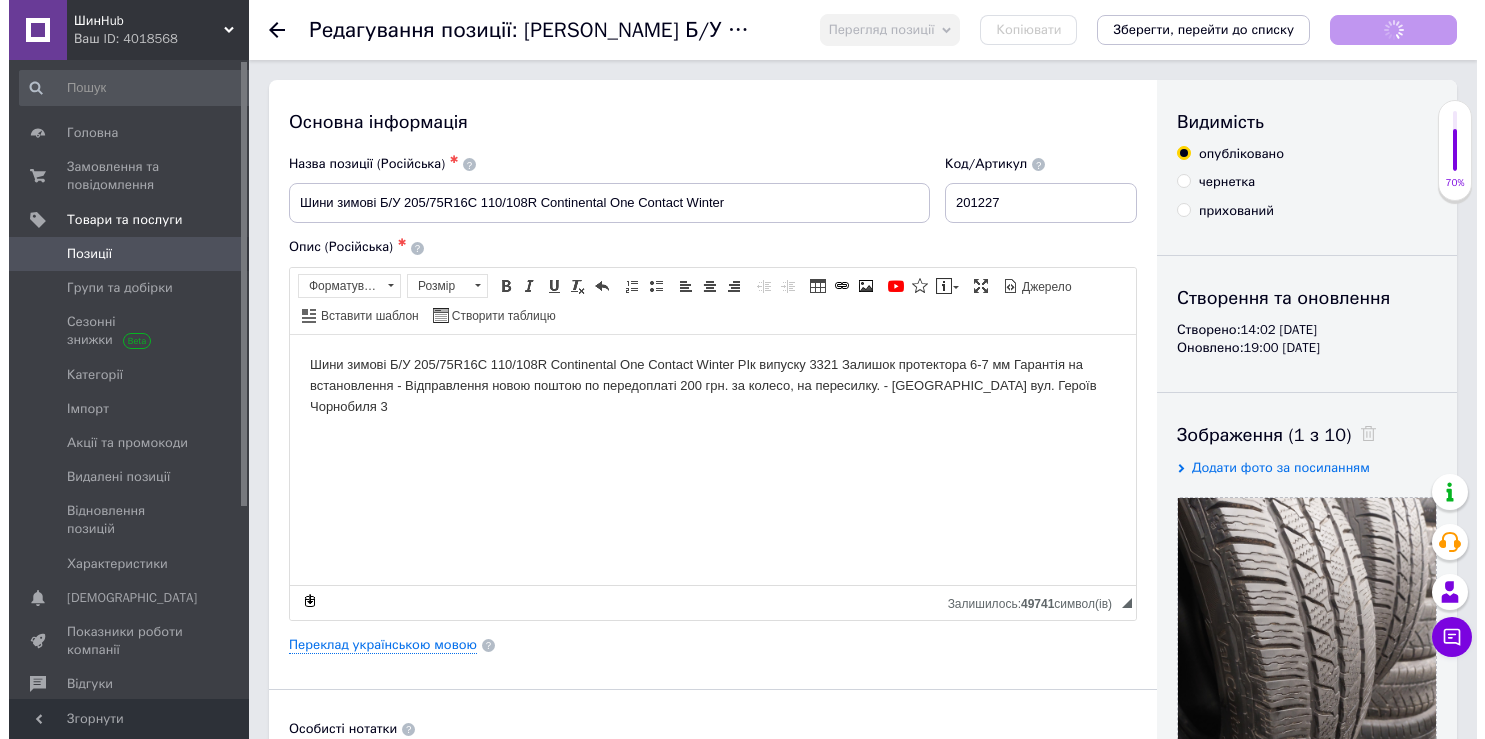 scroll, scrollTop: 0, scrollLeft: 0, axis: both 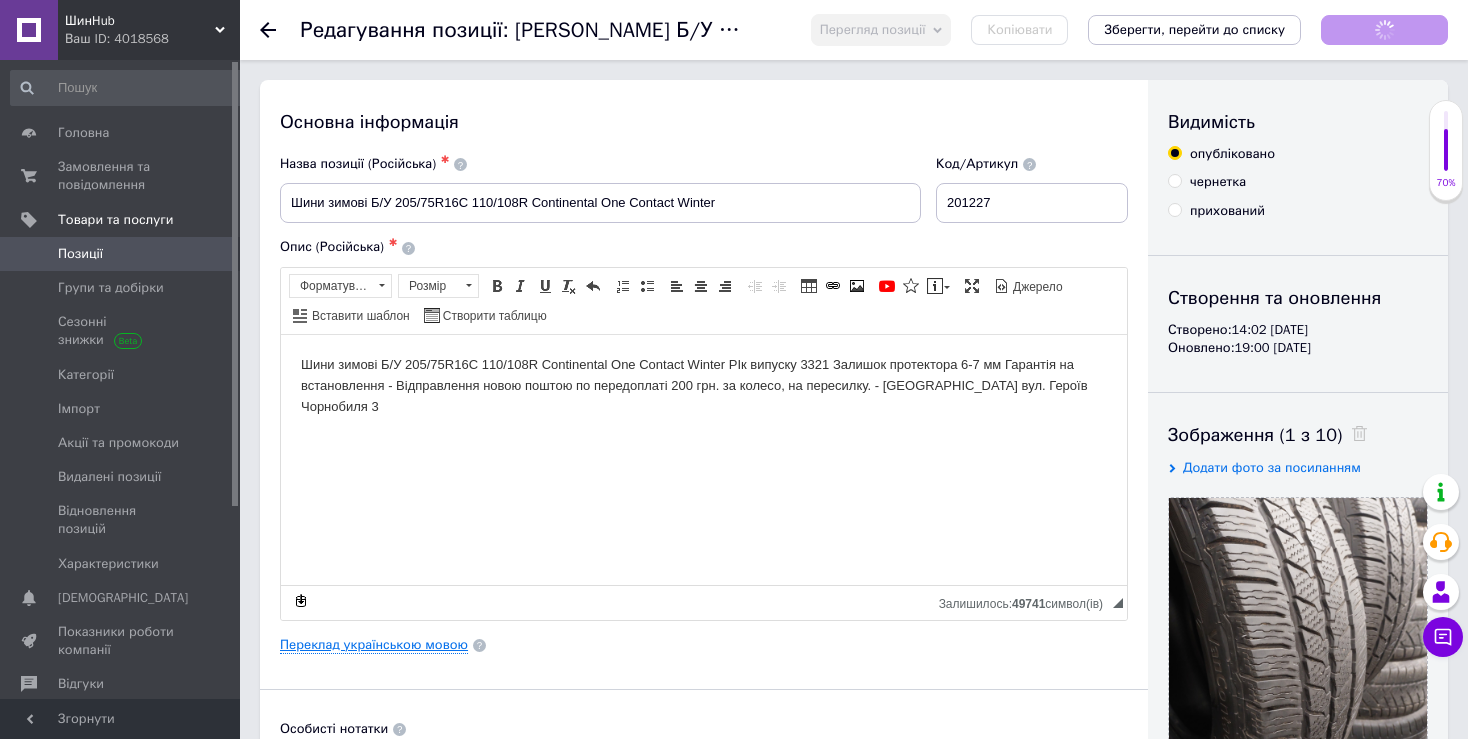 click on "Переклад українською мовою" at bounding box center (374, 645) 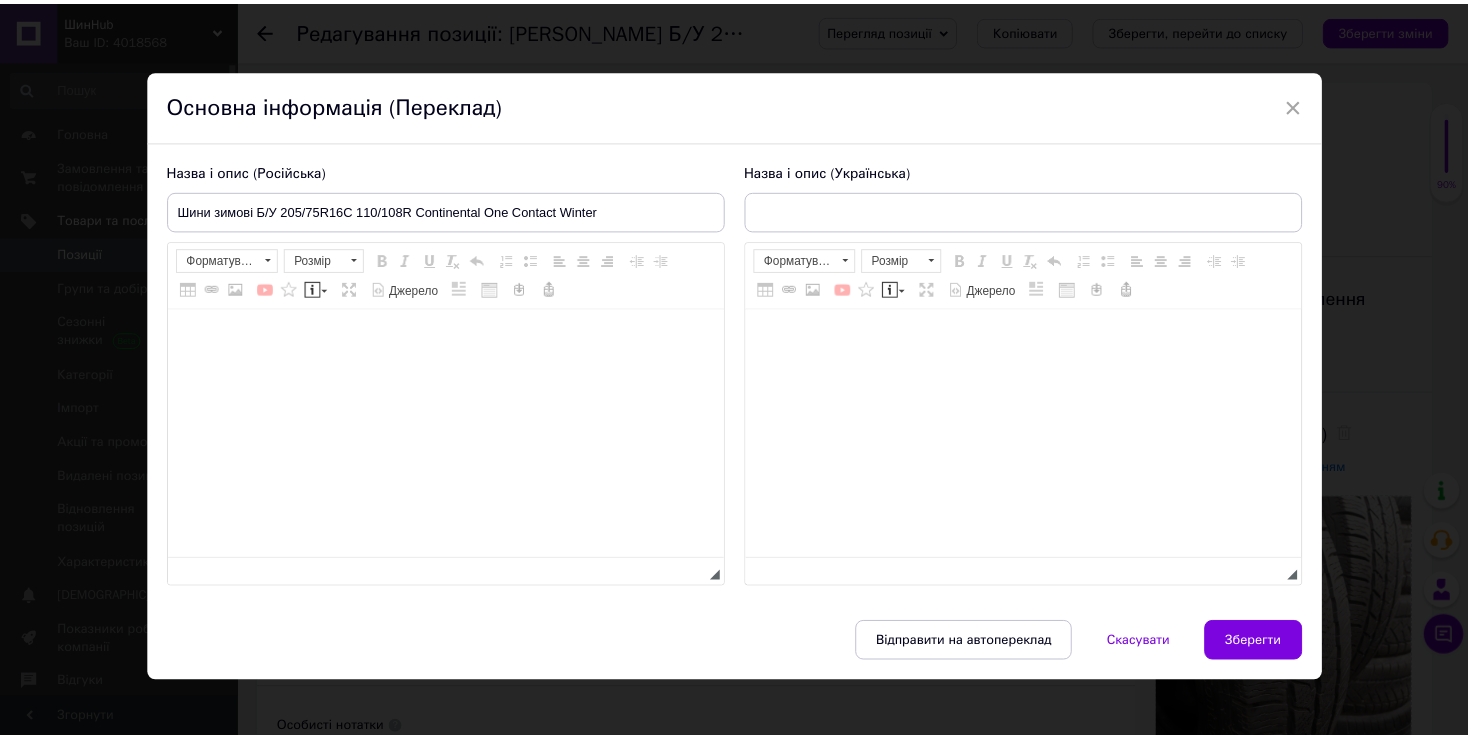 scroll, scrollTop: 0, scrollLeft: 0, axis: both 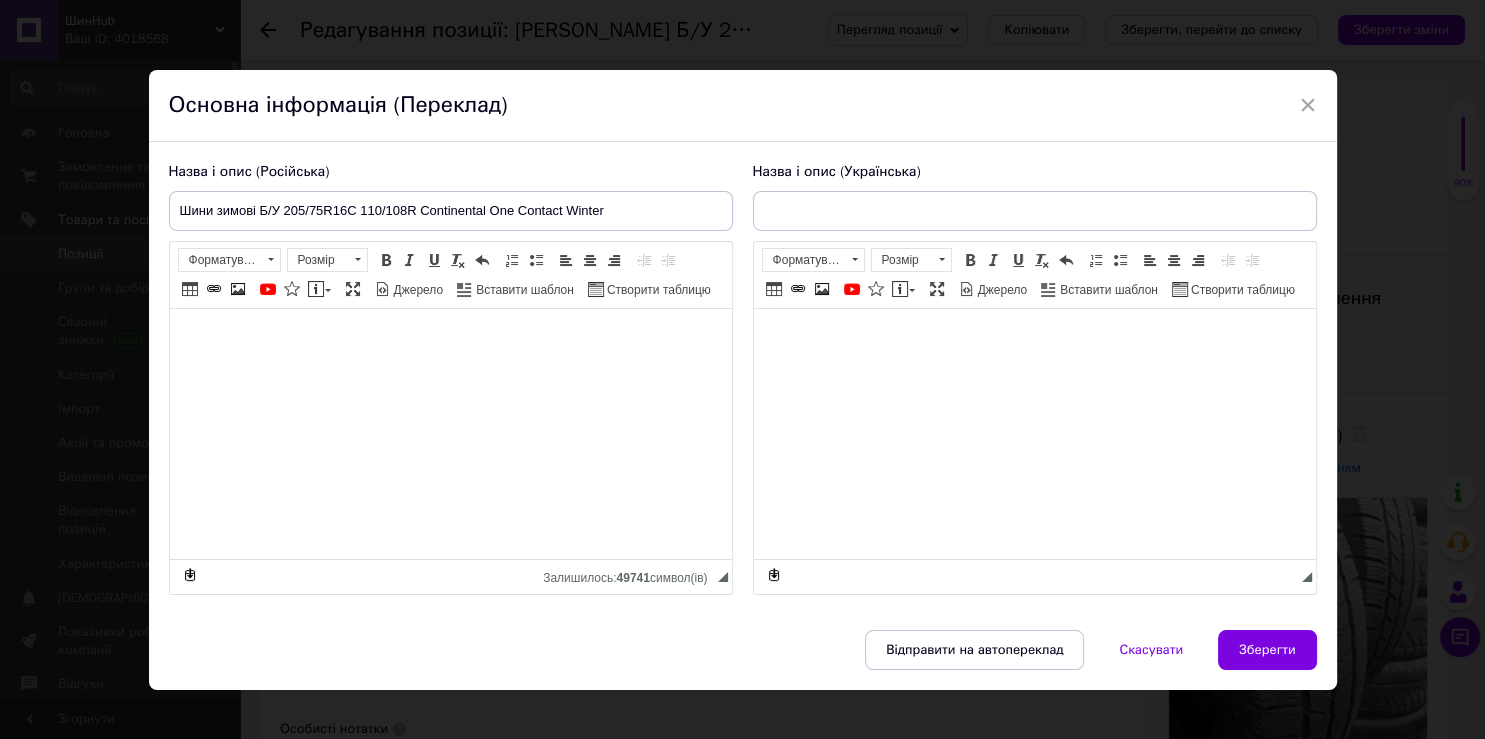 type on "Шини зимові Б/У 205/75R16C 110/108R Continental One Contact Winter" 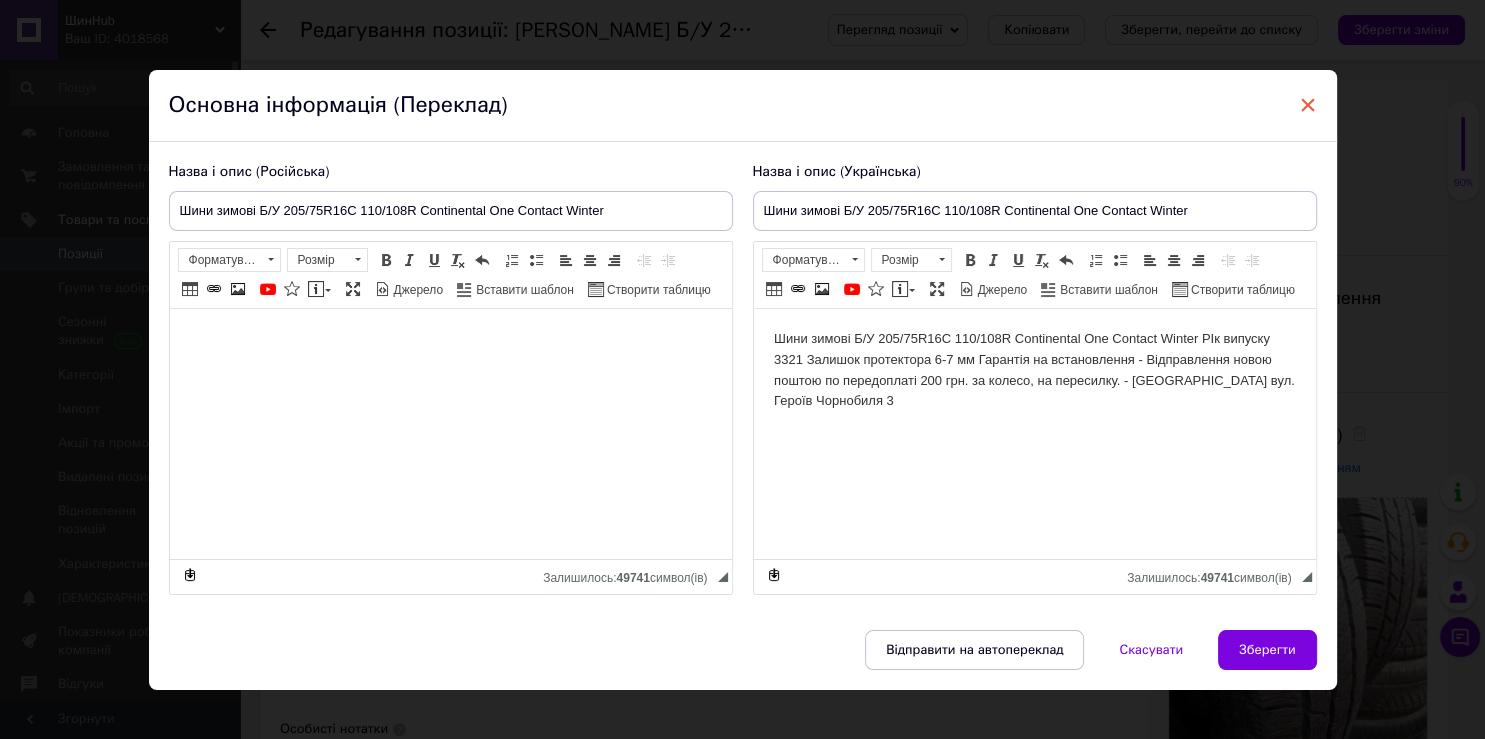 click on "×" at bounding box center (1308, 105) 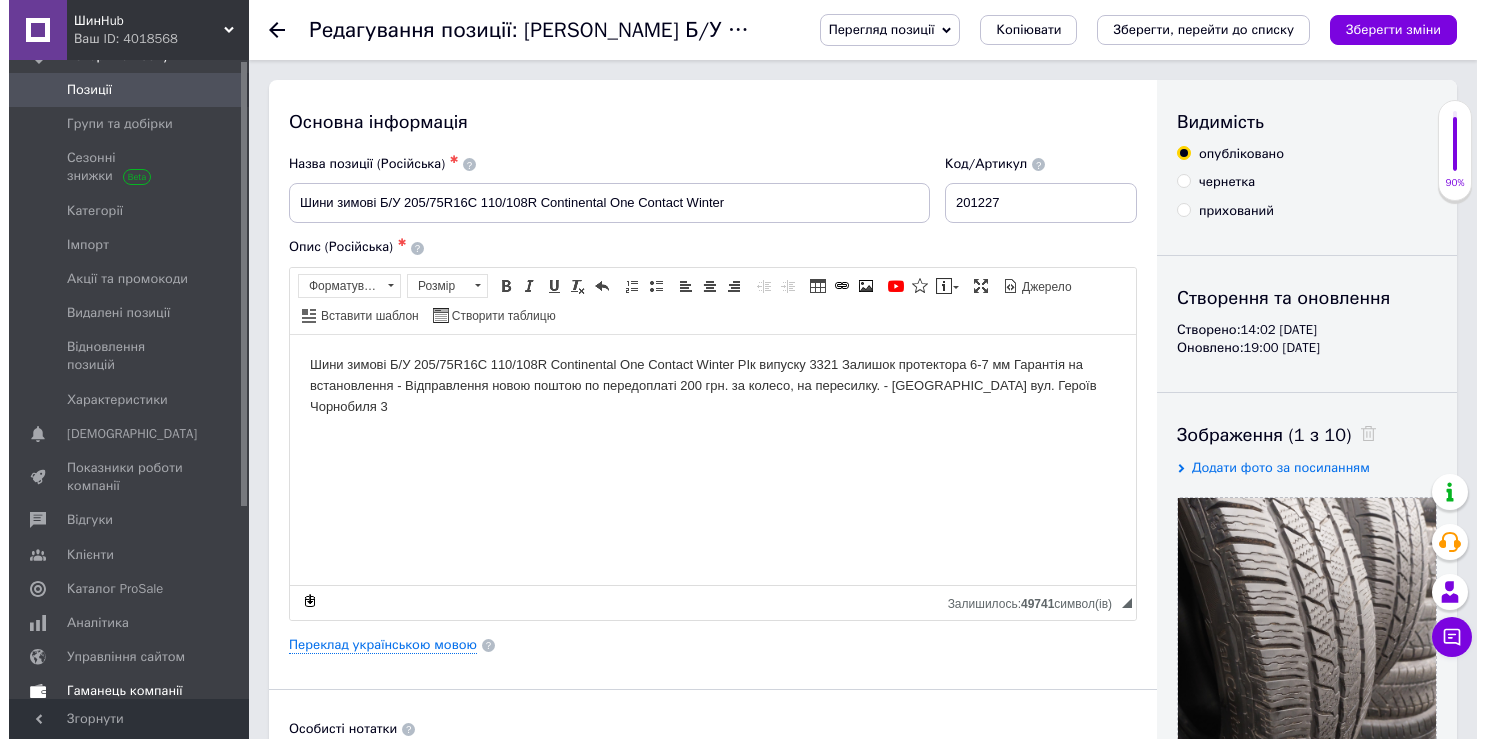 scroll, scrollTop: 276, scrollLeft: 0, axis: vertical 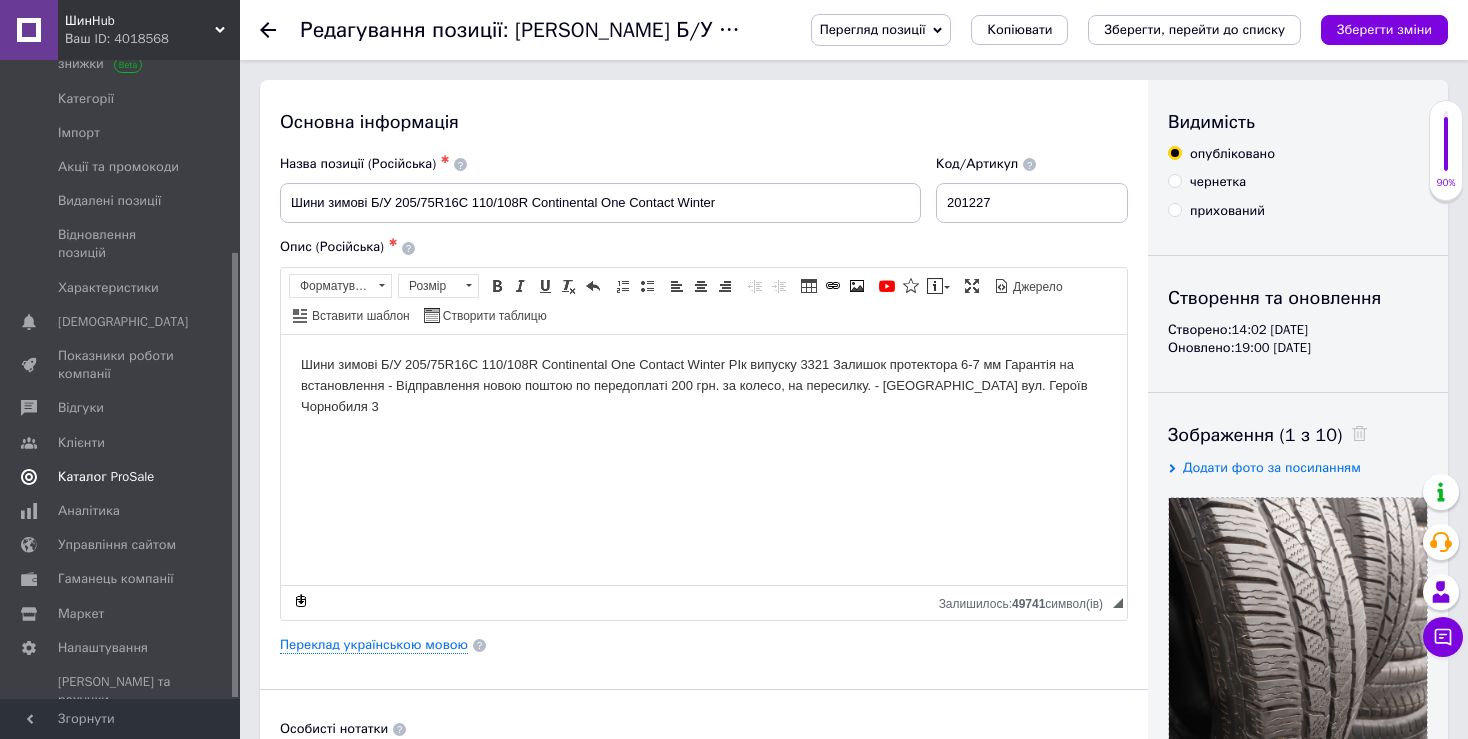 click on "Каталог ProSale" at bounding box center [106, 477] 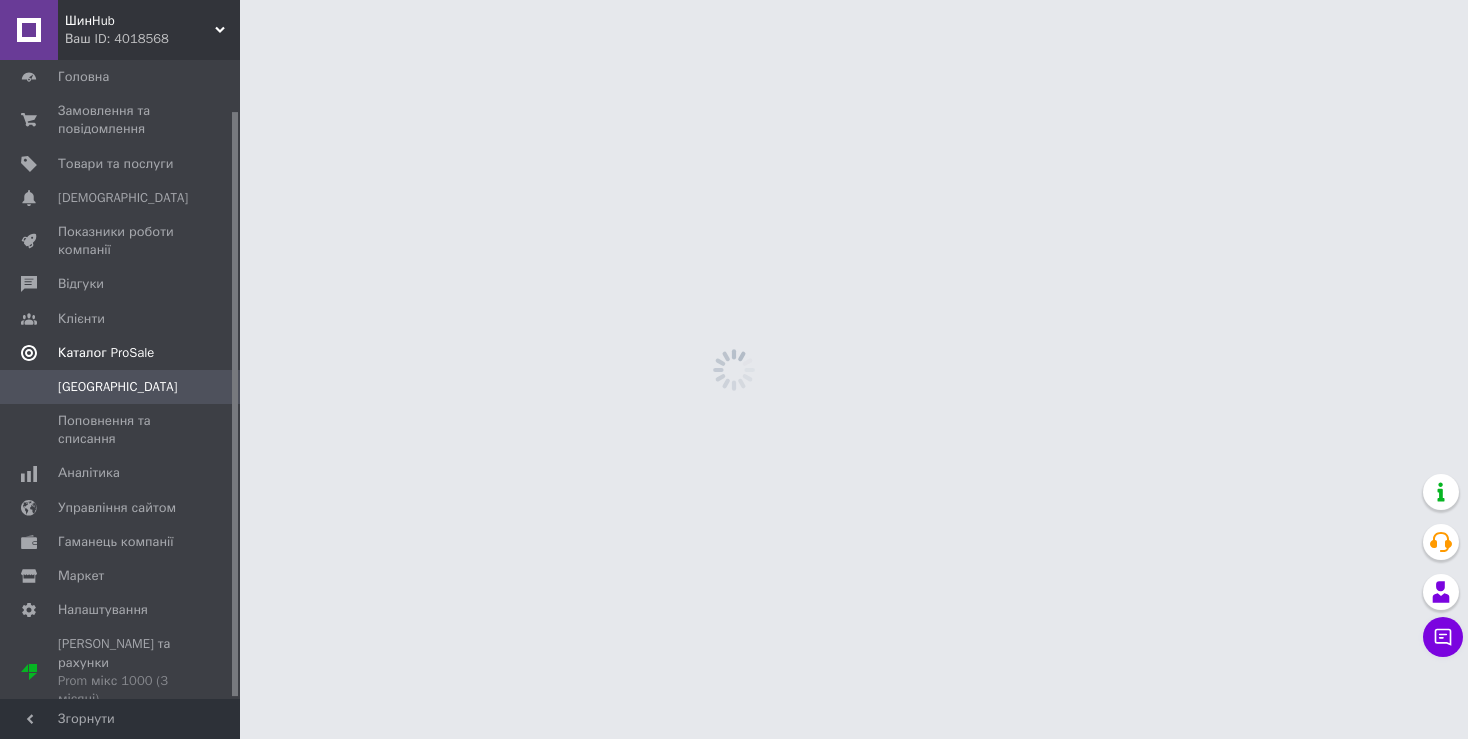 scroll, scrollTop: 55, scrollLeft: 0, axis: vertical 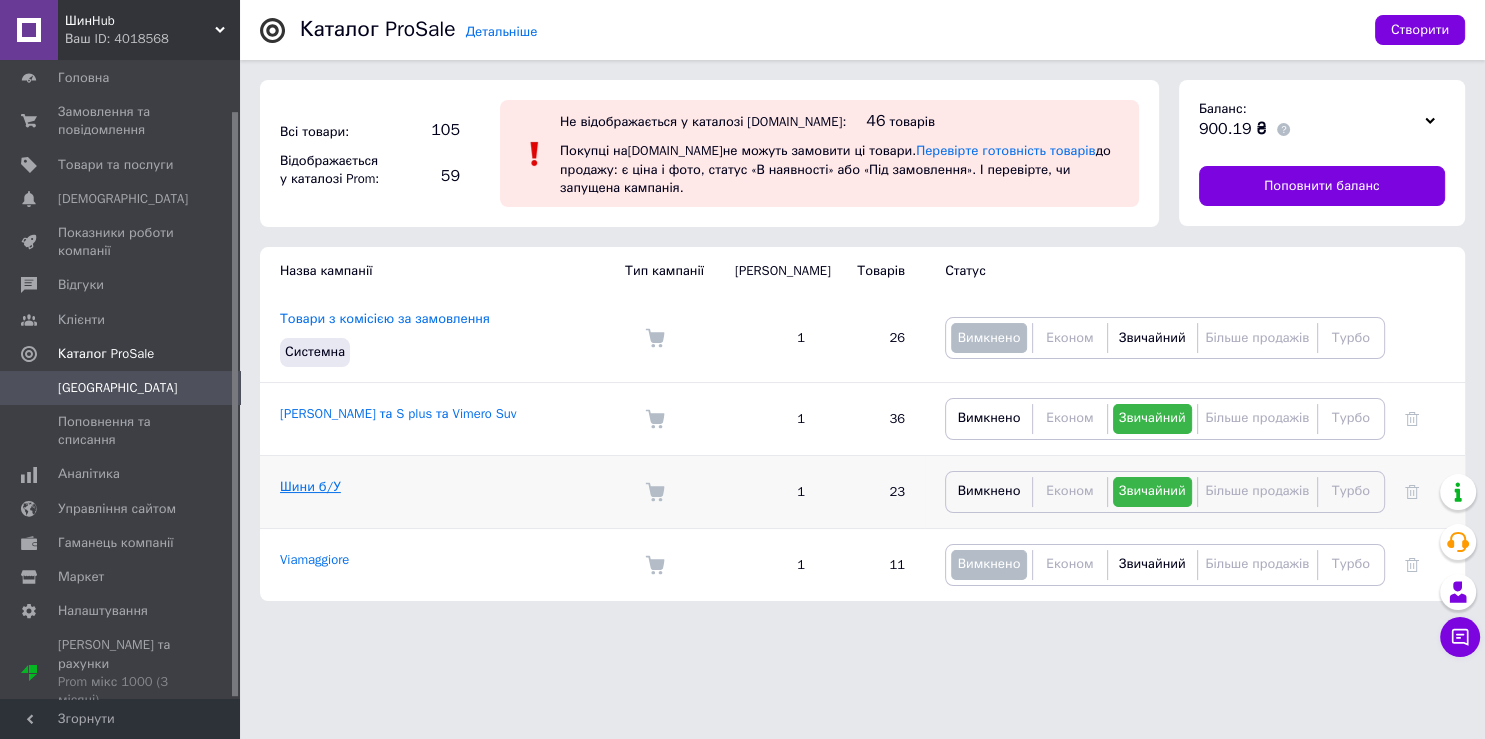 click on "Шини б/У" at bounding box center (310, 486) 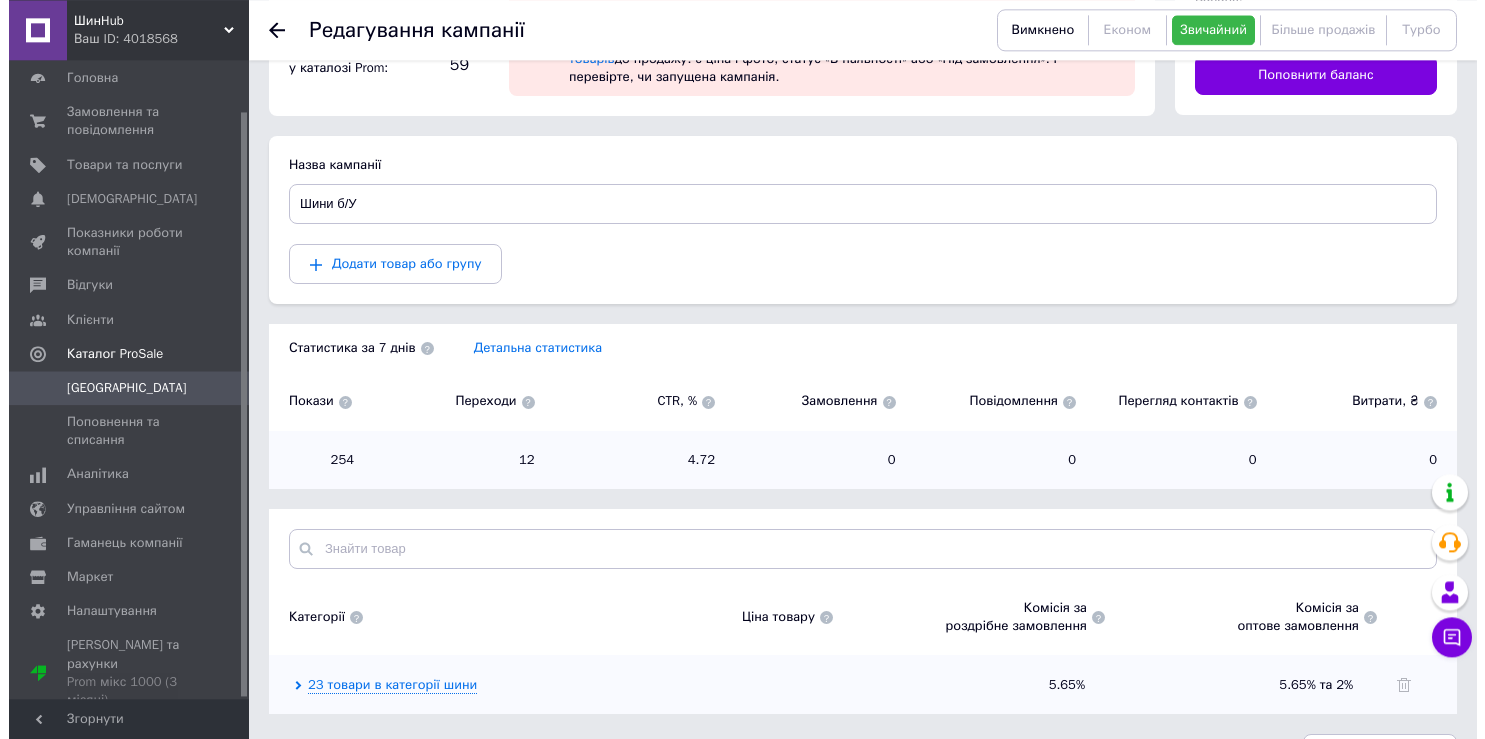 scroll, scrollTop: 156, scrollLeft: 0, axis: vertical 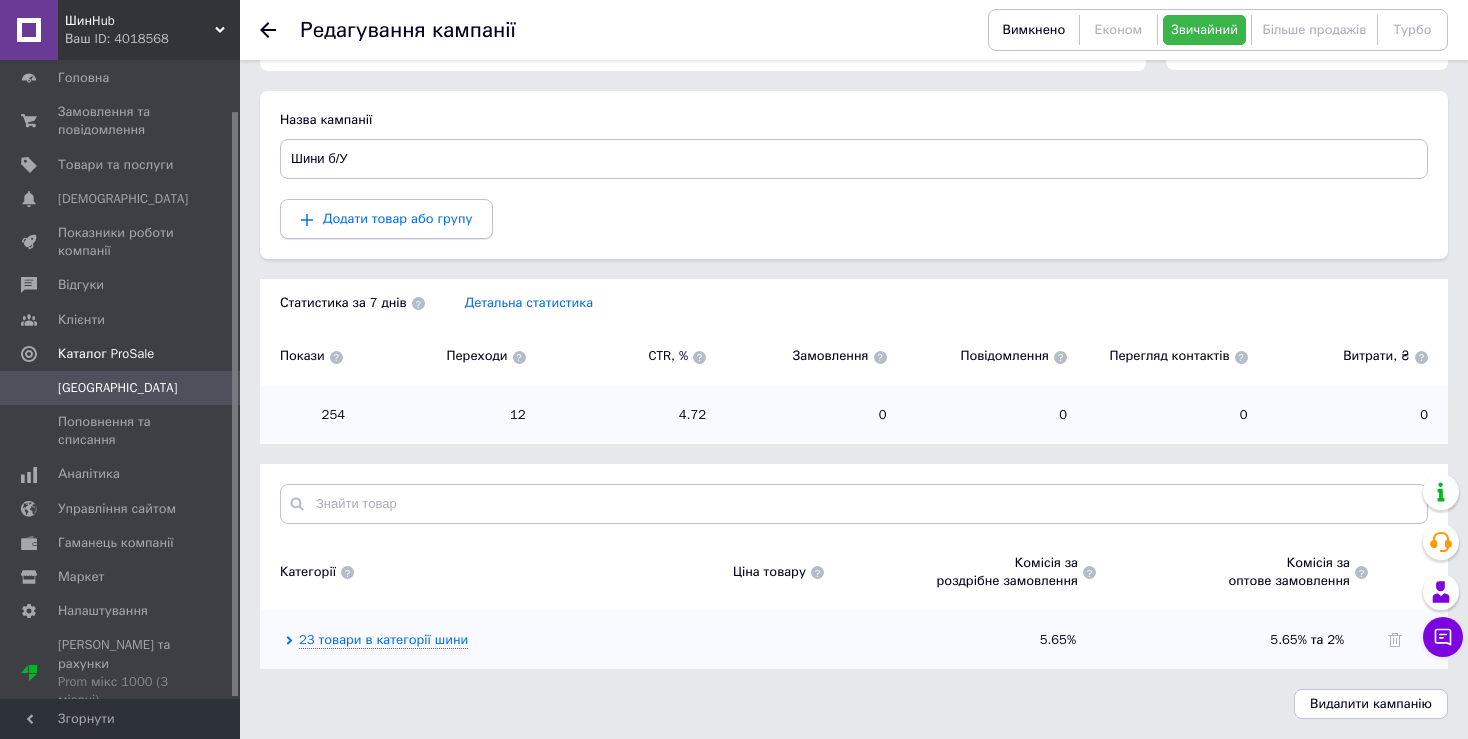click on "Додати товар або групу" at bounding box center [397, 218] 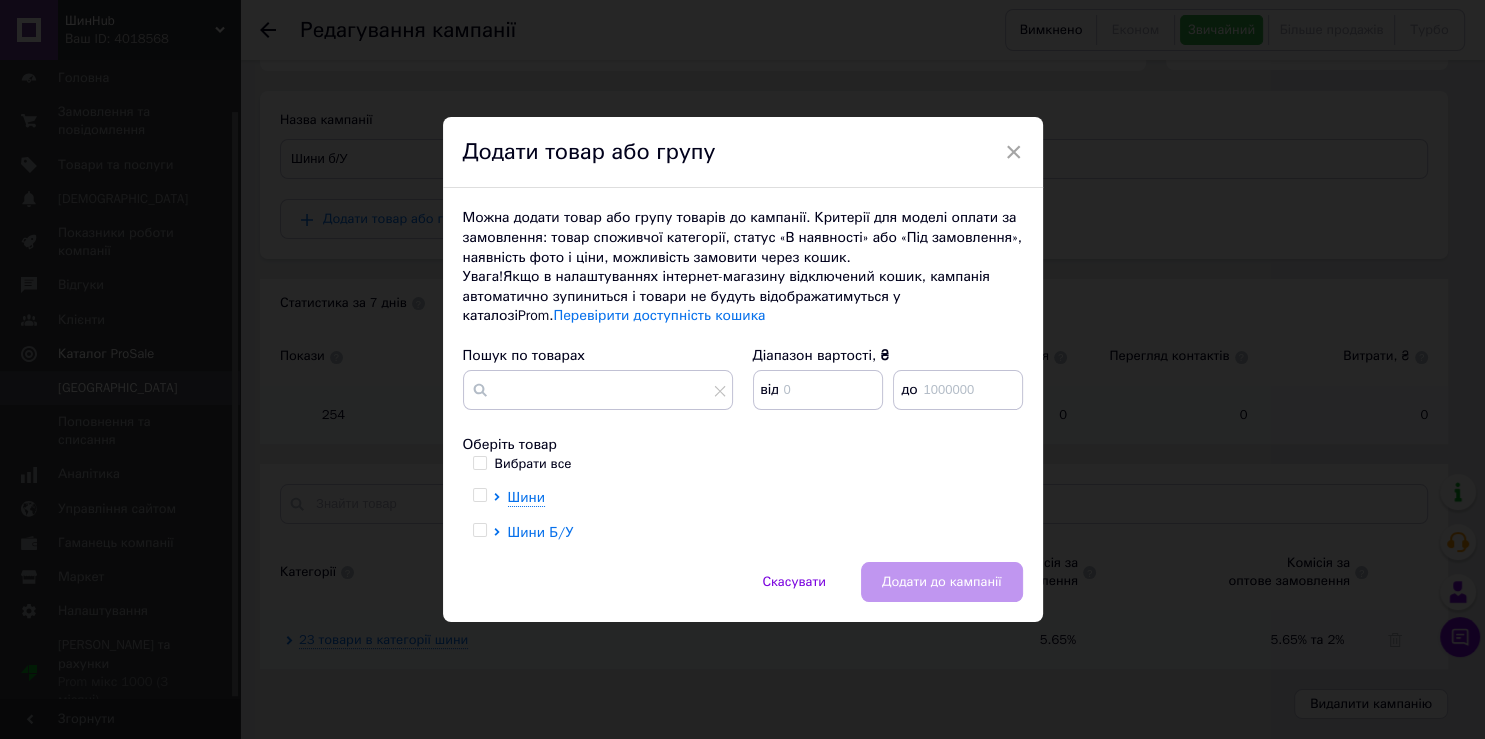 click 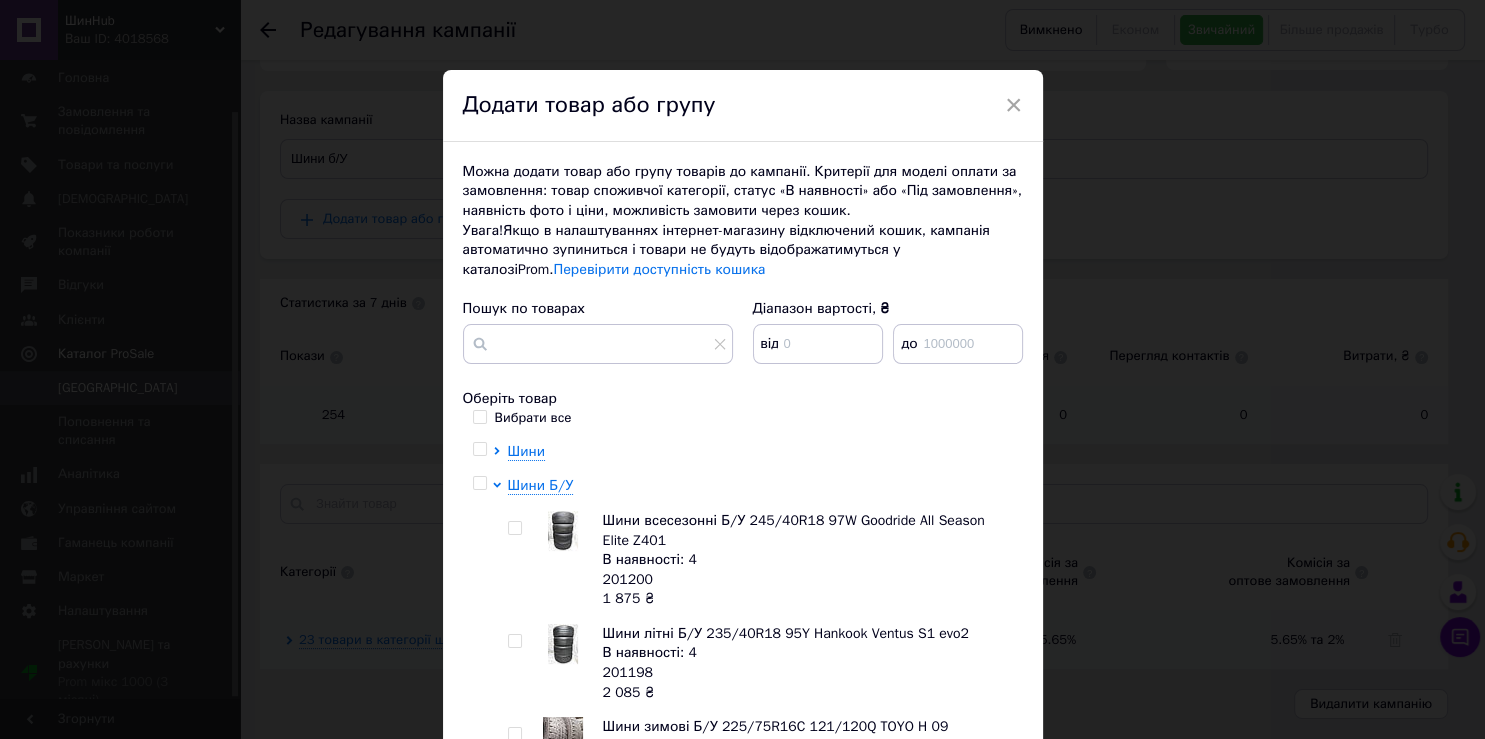 click at bounding box center [479, 483] 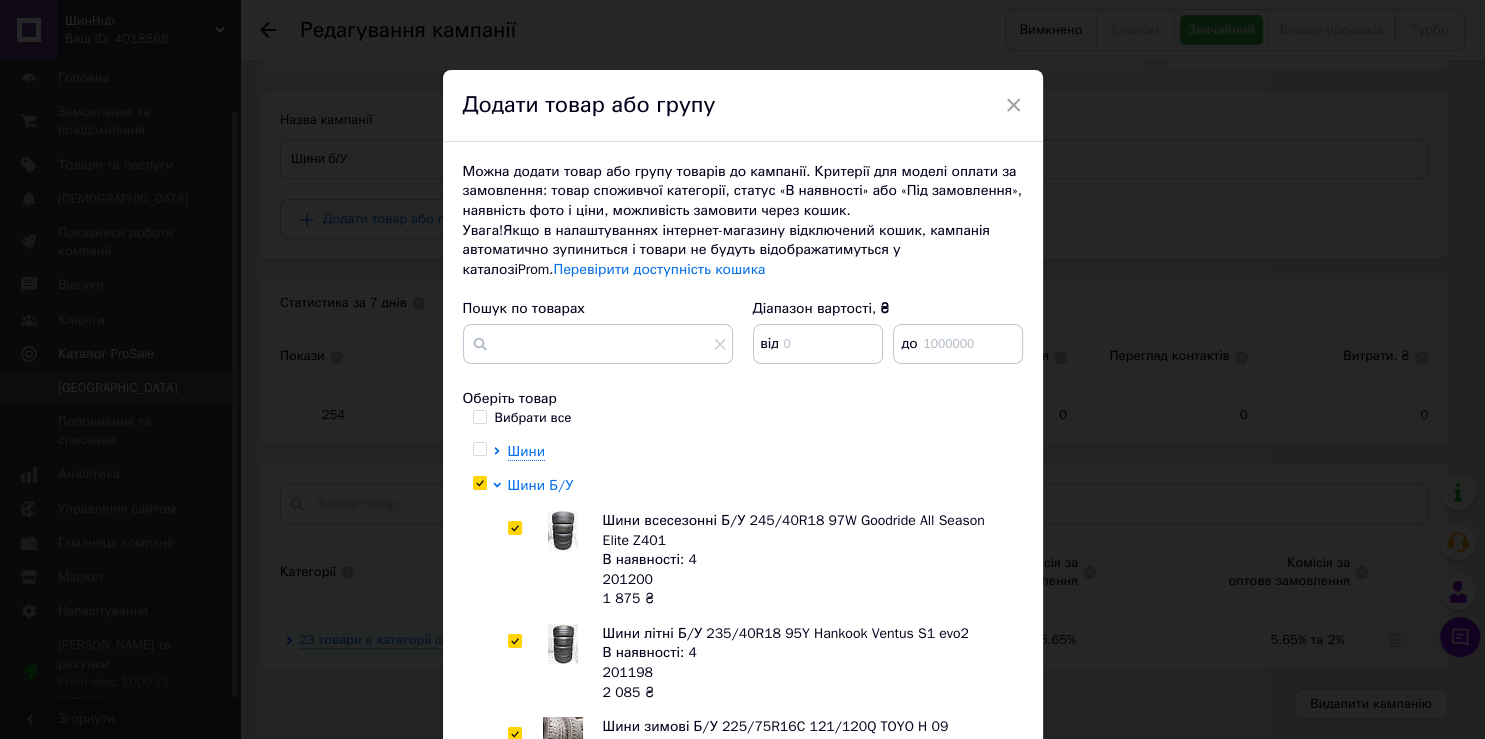 checkbox on "true" 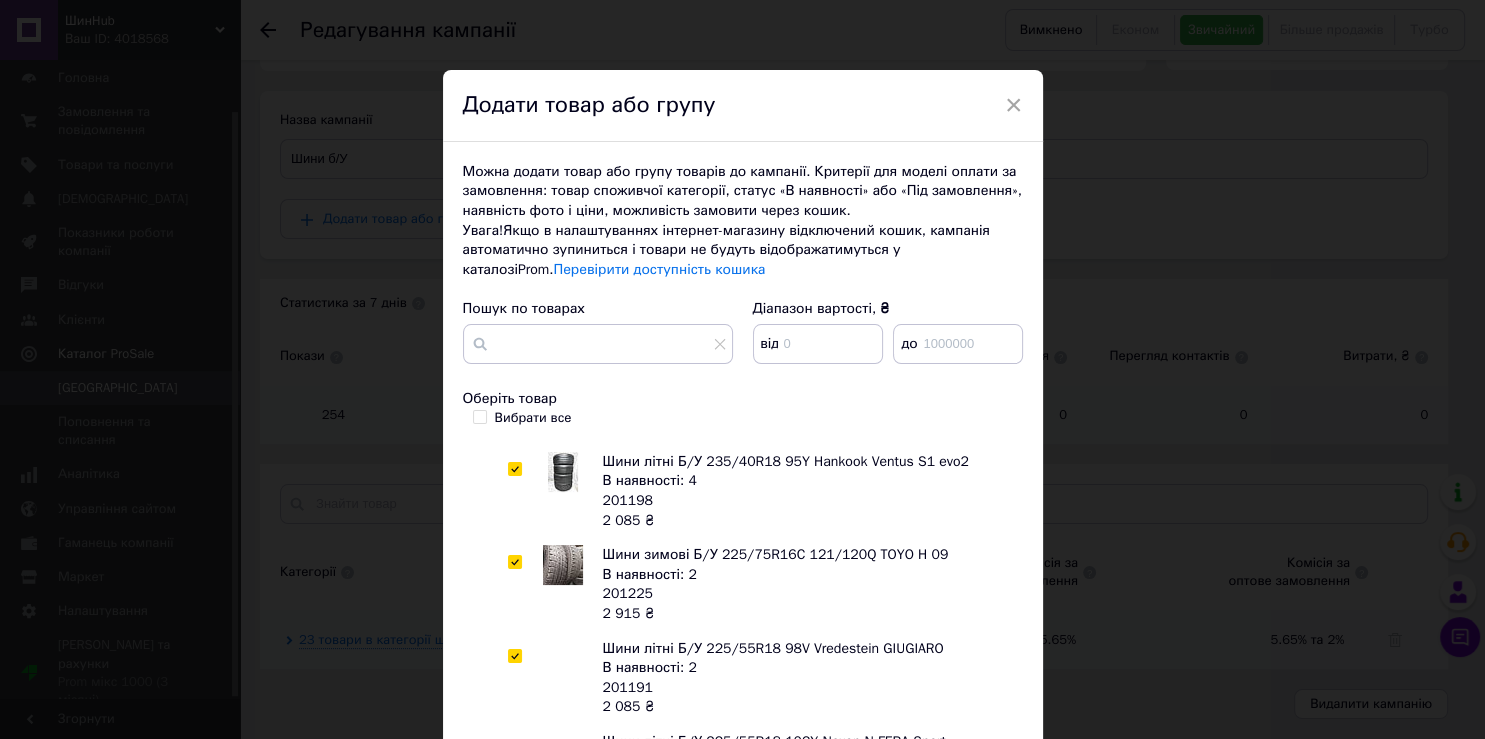 scroll, scrollTop: 378, scrollLeft: 0, axis: vertical 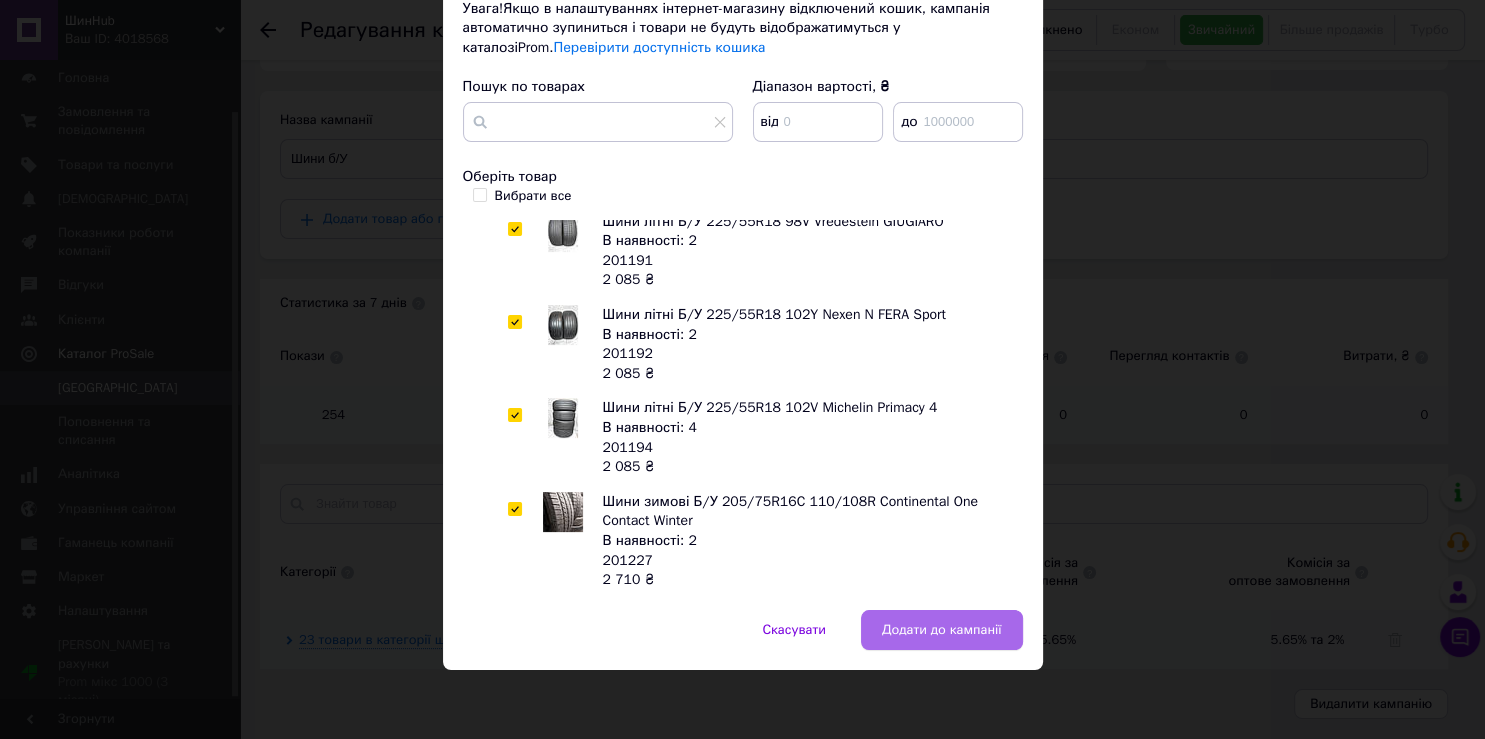 click on "Додати до кампанії" at bounding box center [942, 630] 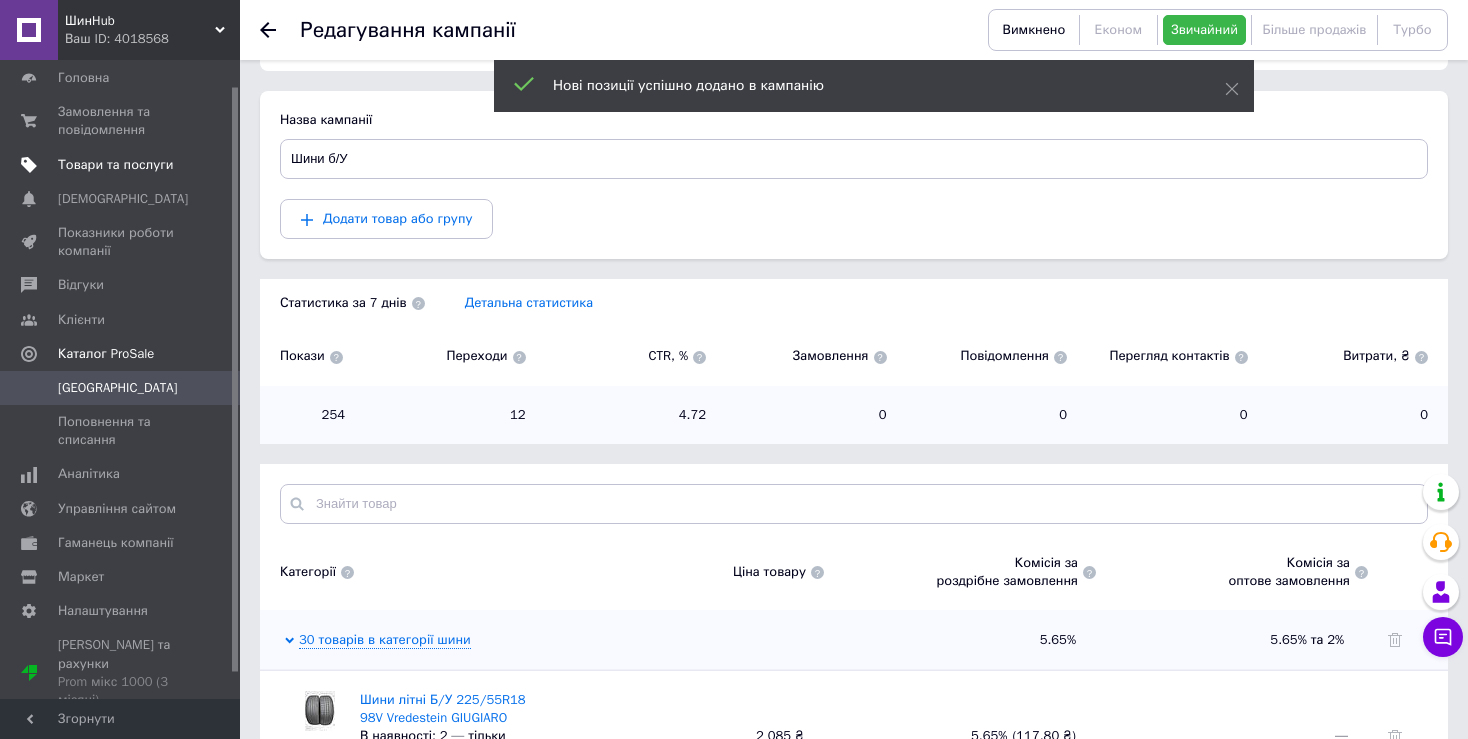 scroll, scrollTop: 0, scrollLeft: 0, axis: both 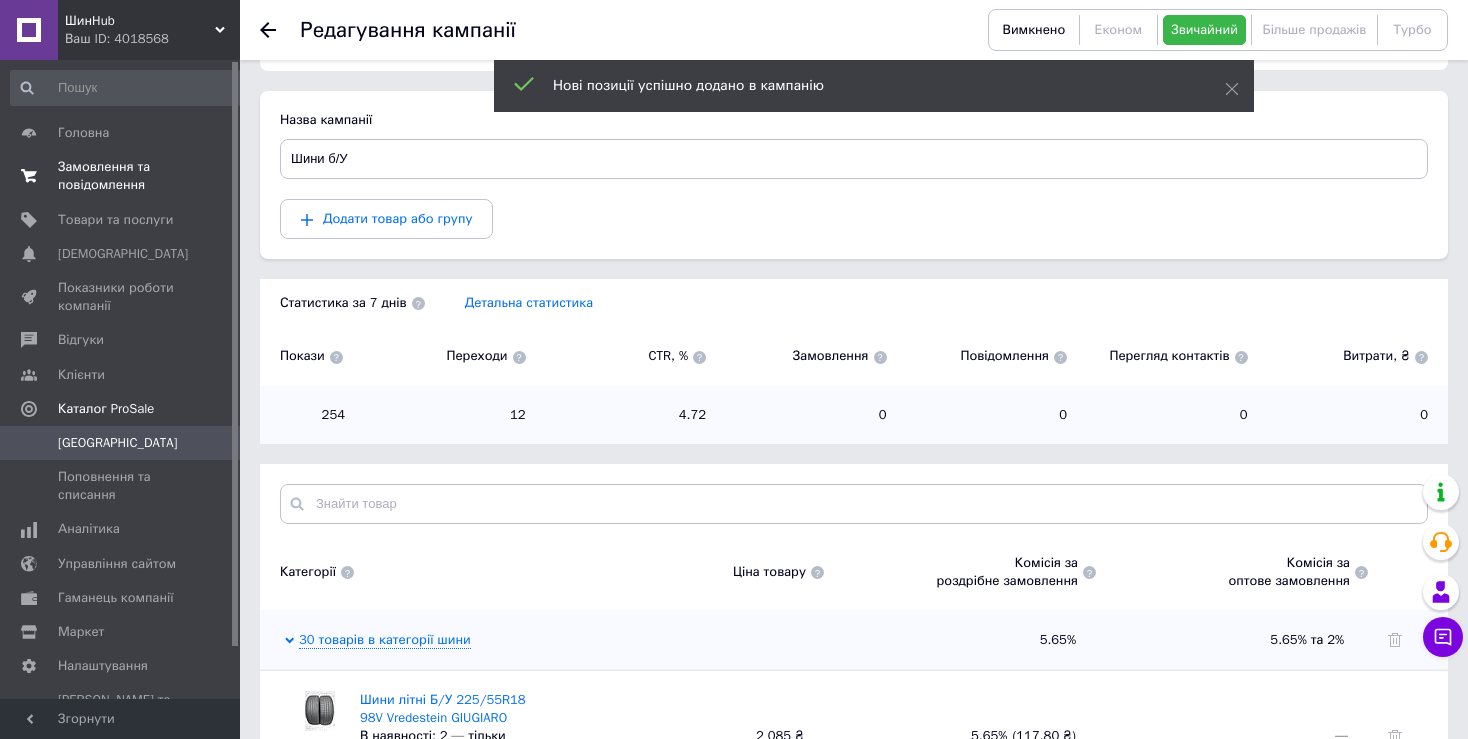 click on "Замовлення та повідомлення" at bounding box center (121, 176) 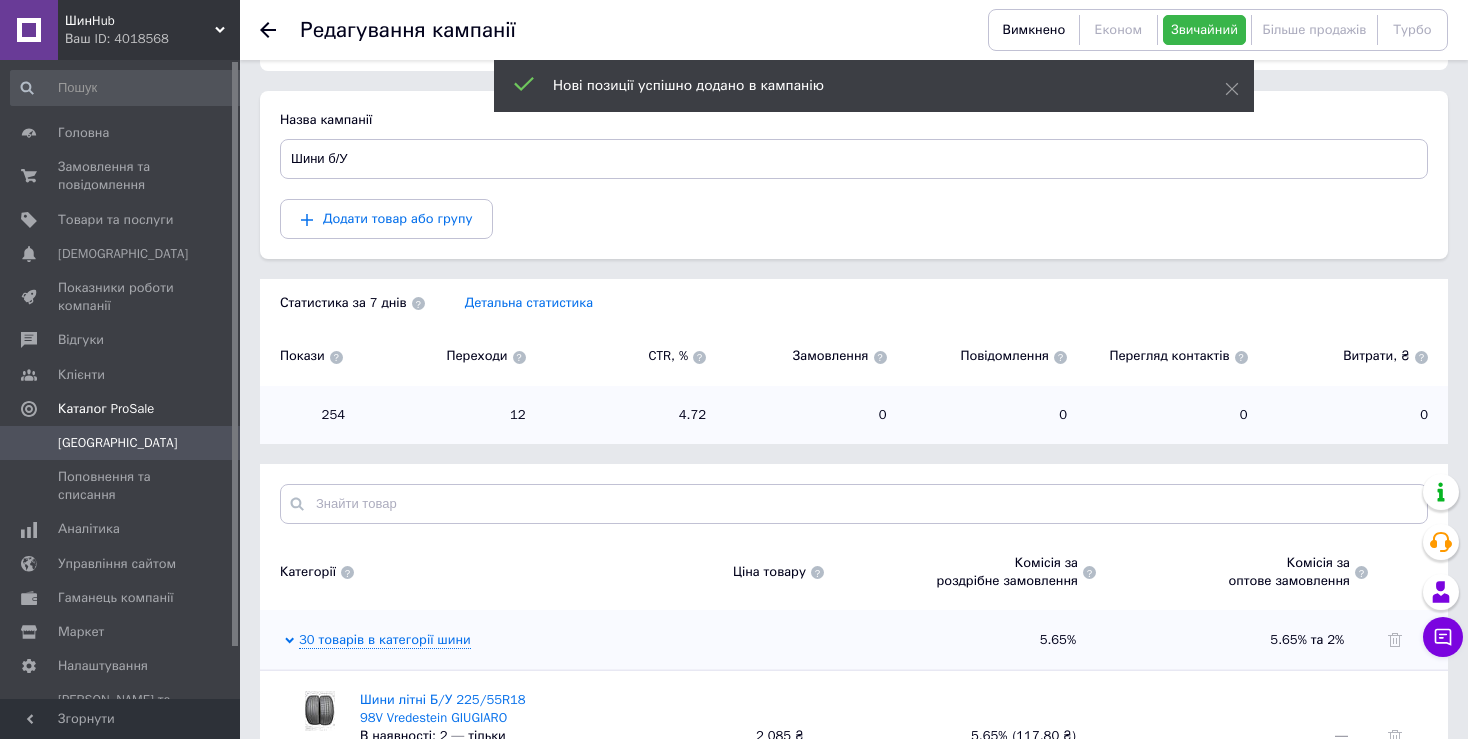 scroll, scrollTop: 0, scrollLeft: 0, axis: both 